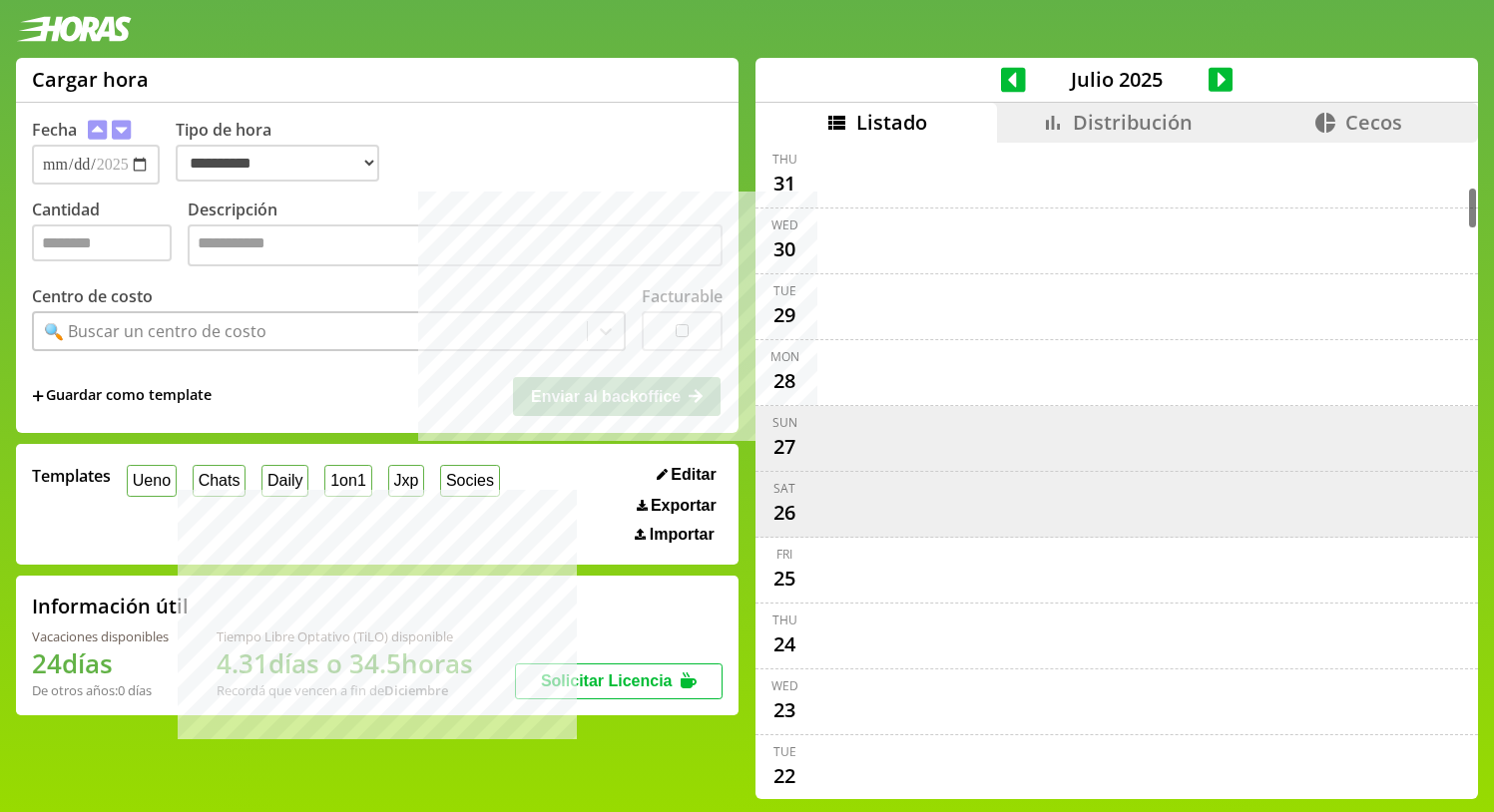 select on "**********" 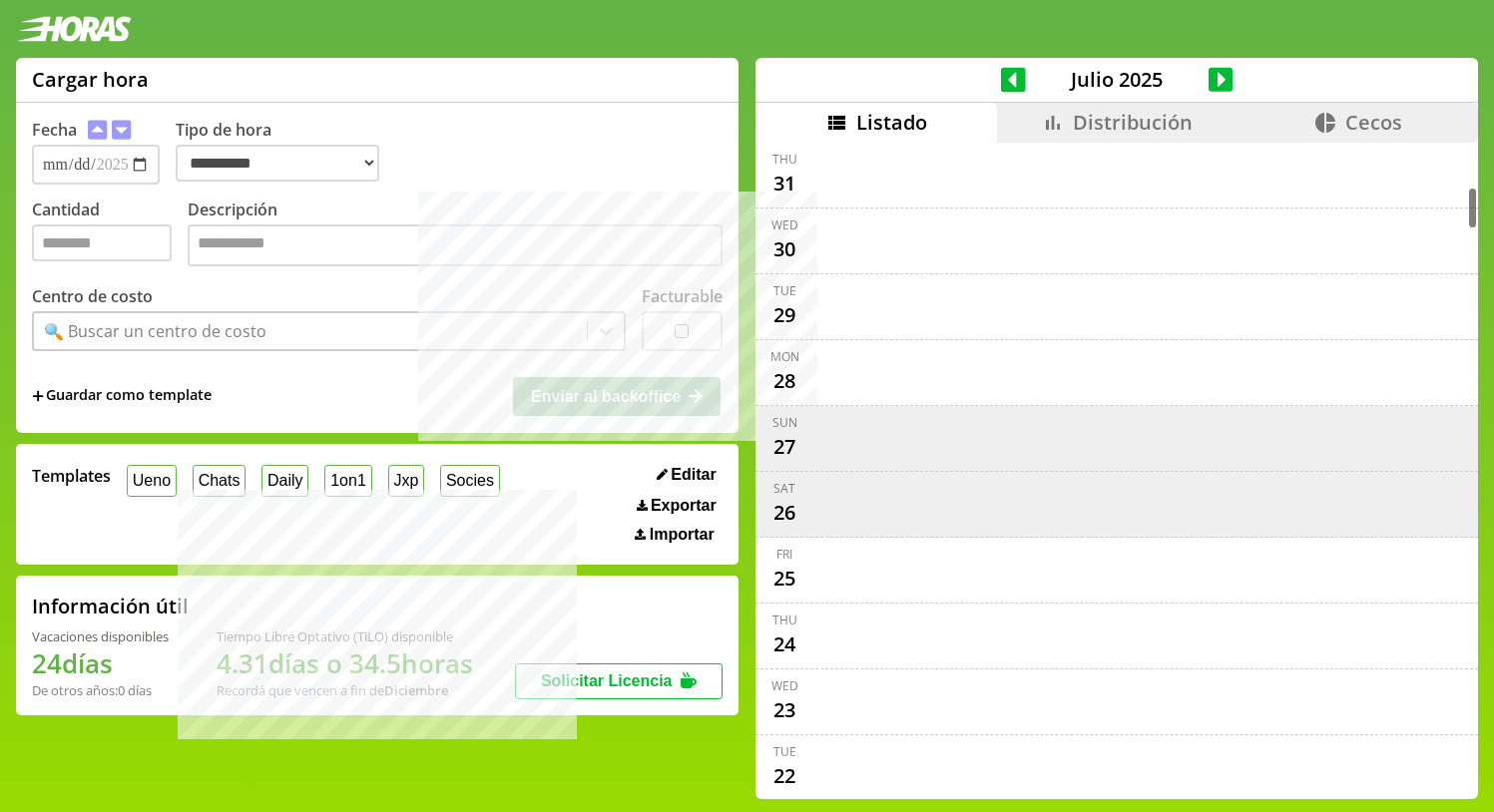 scroll, scrollTop: 4, scrollLeft: 0, axis: vertical 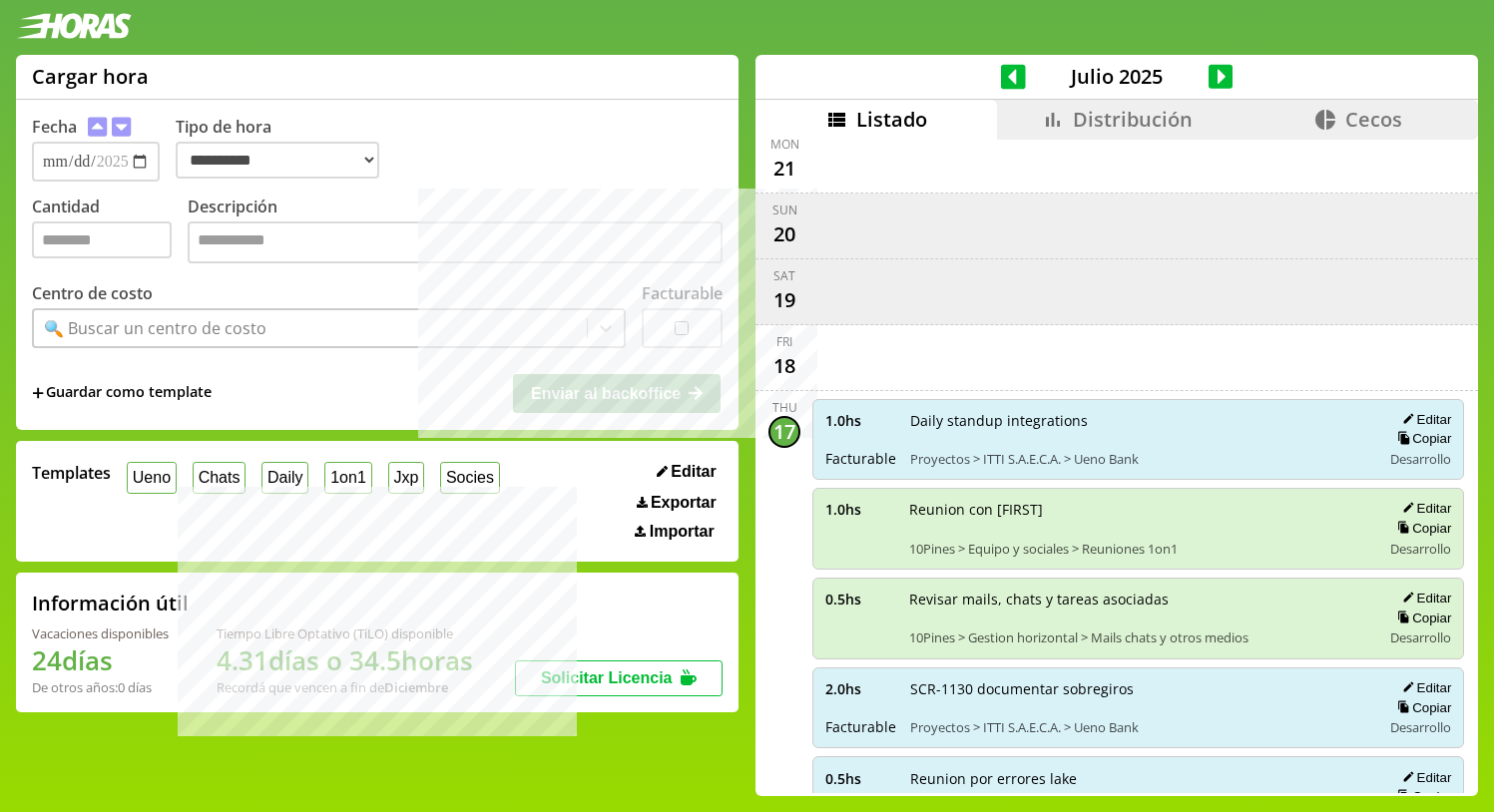 click on "**********" at bounding box center (96, 162) 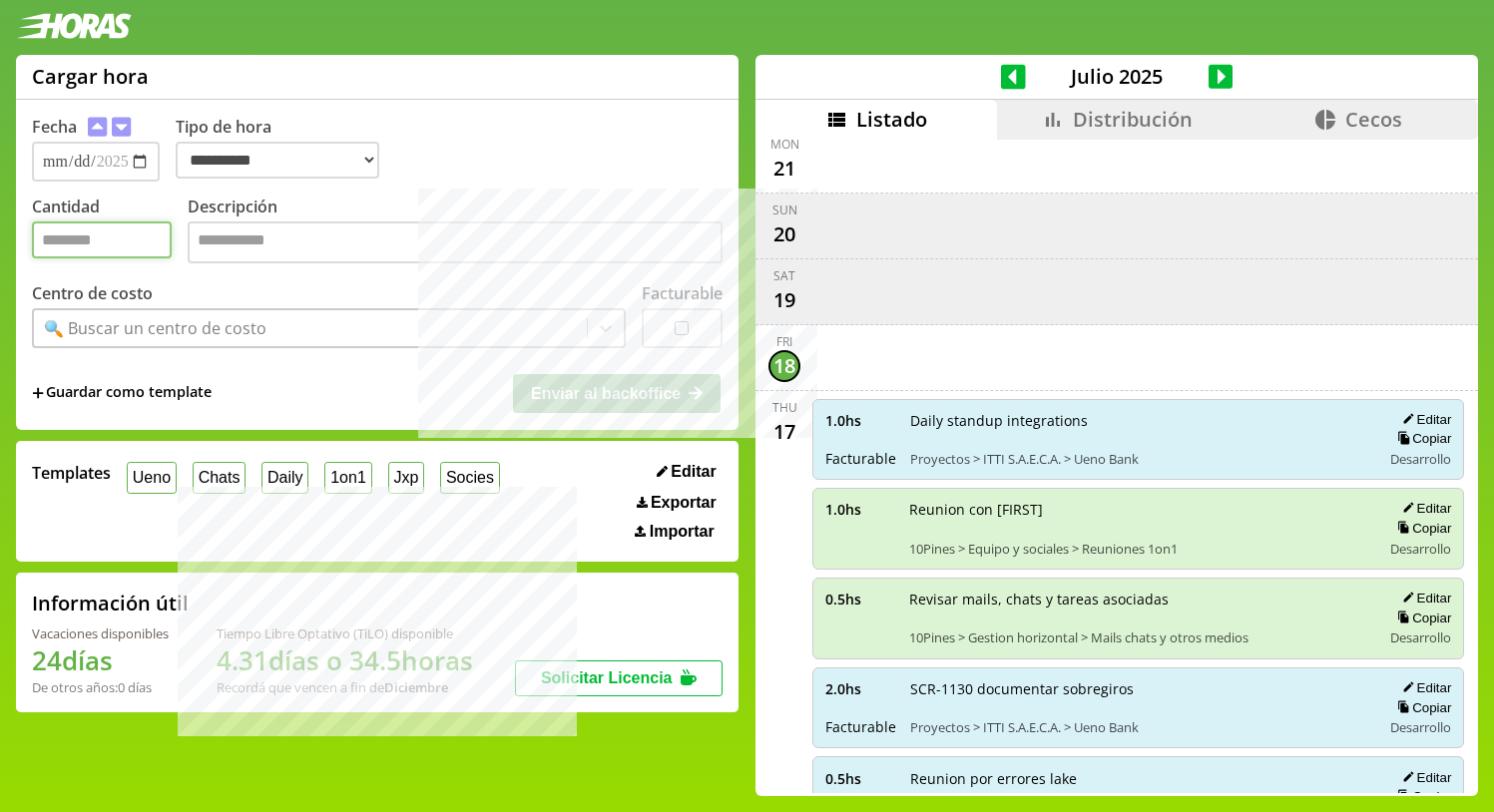 click on "Cantidad" at bounding box center (102, 239) 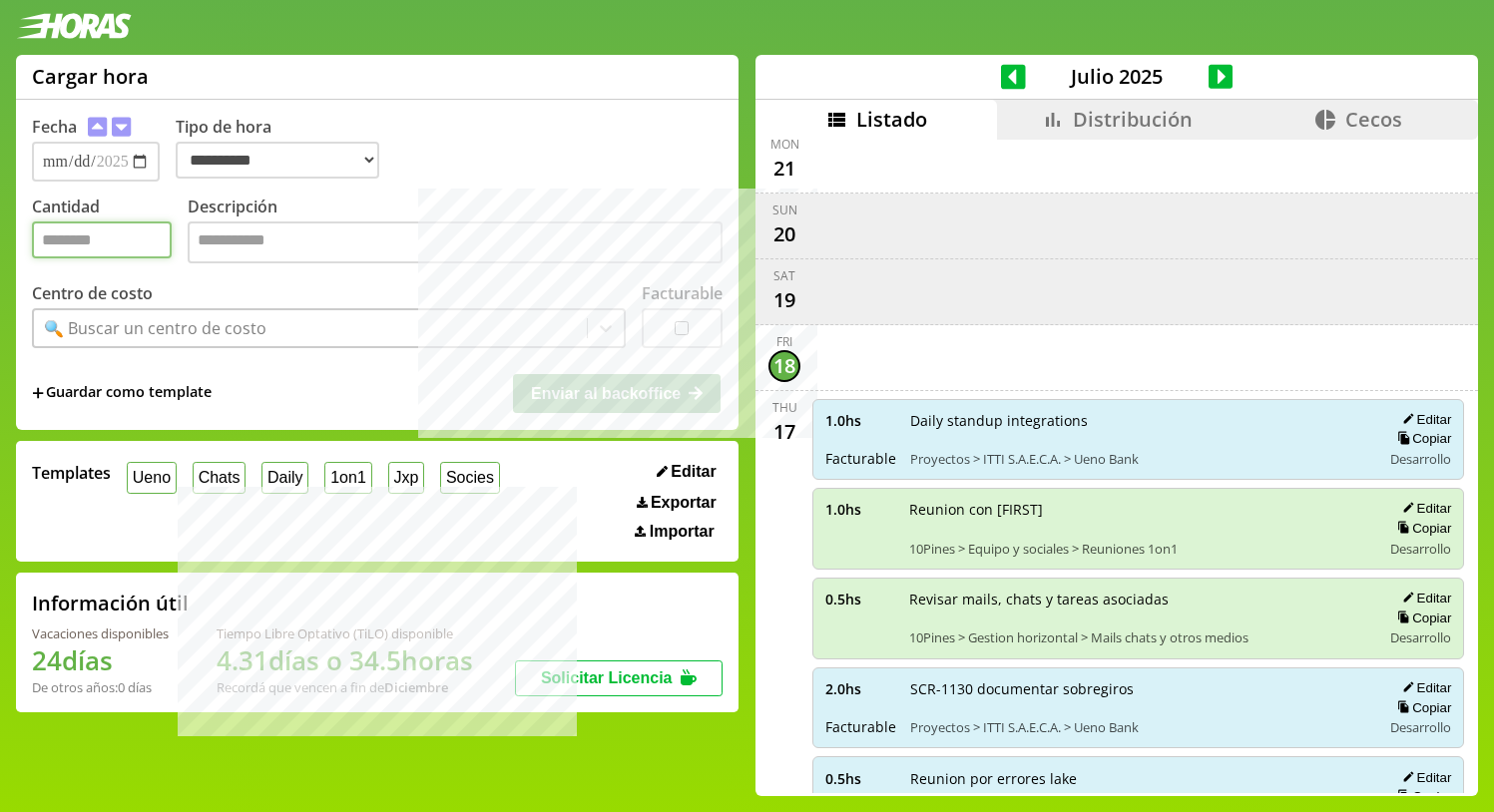 click on "Cantidad" at bounding box center [102, 239] 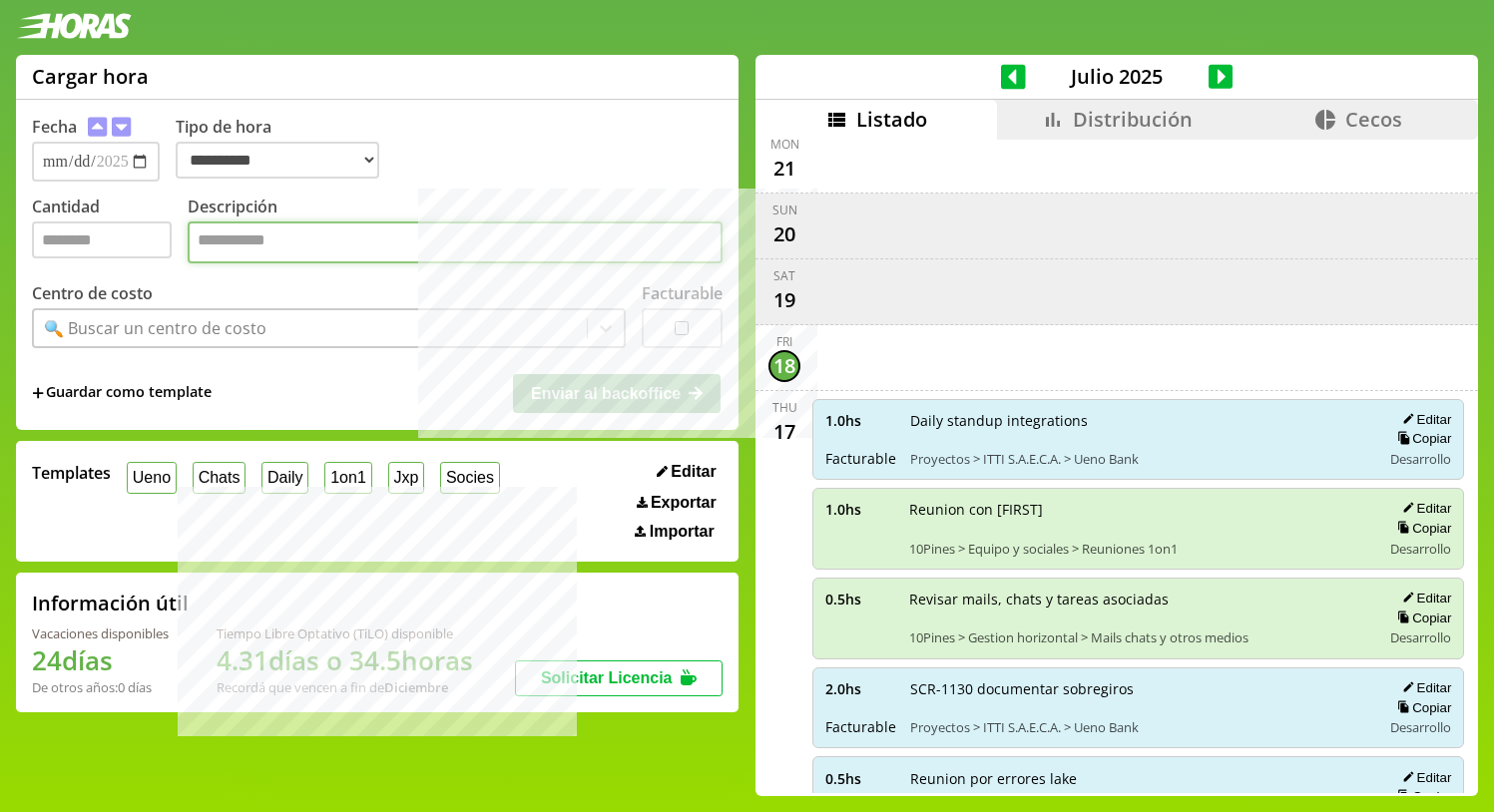 paste on "**********" 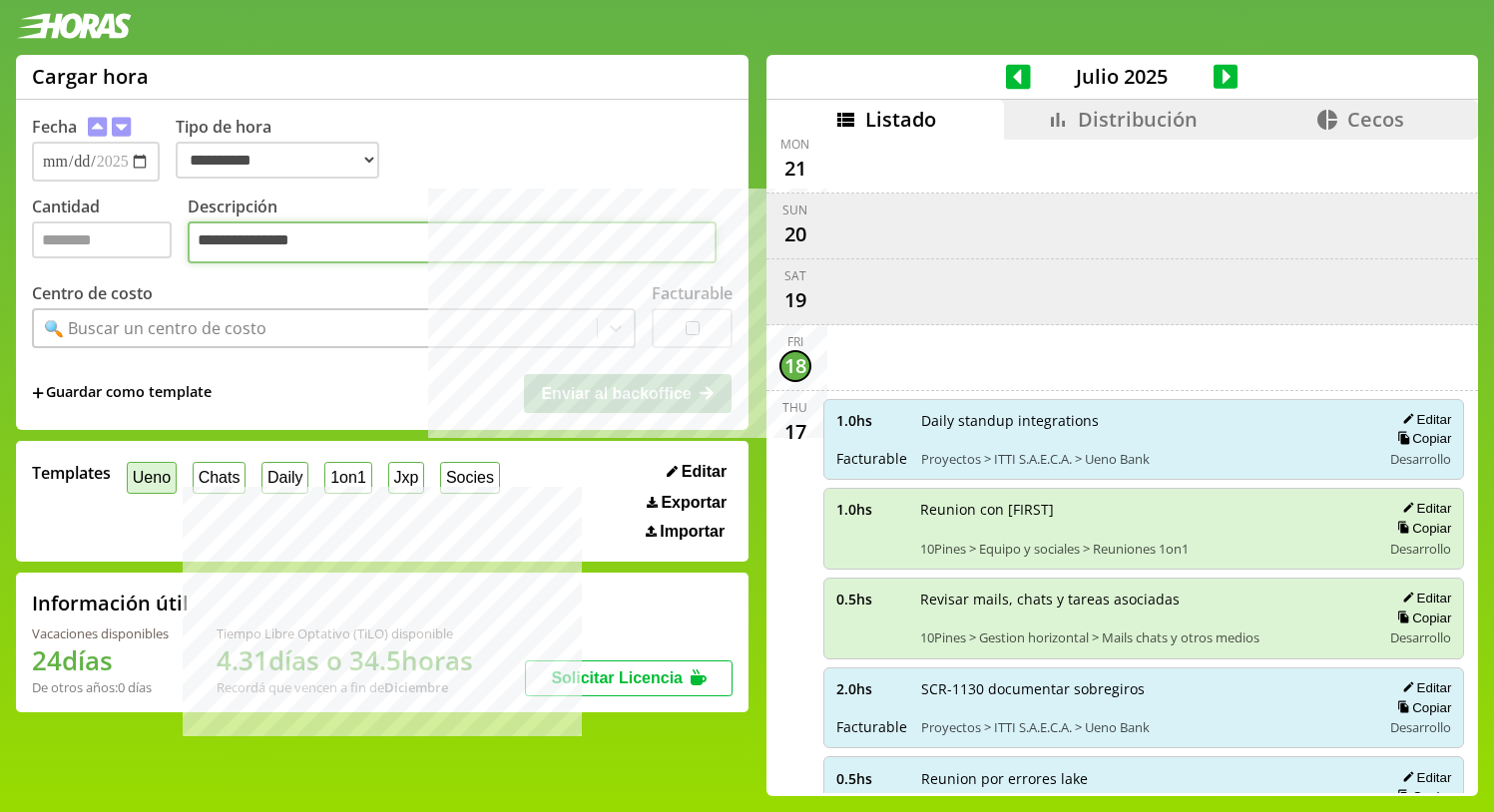 type on "**********" 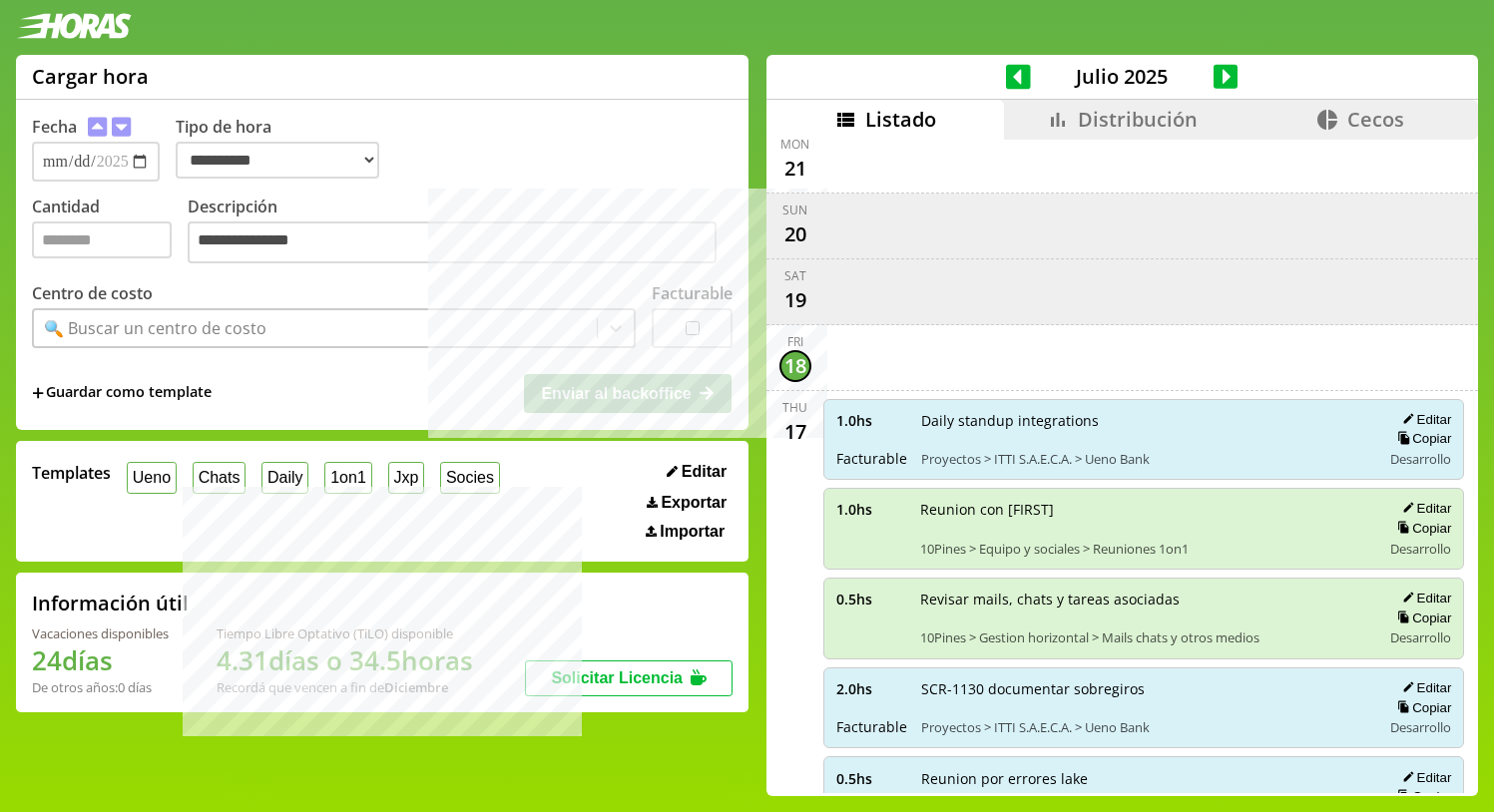 drag, startPoint x: 167, startPoint y: 471, endPoint x: 394, endPoint y: 440, distance: 229.10696 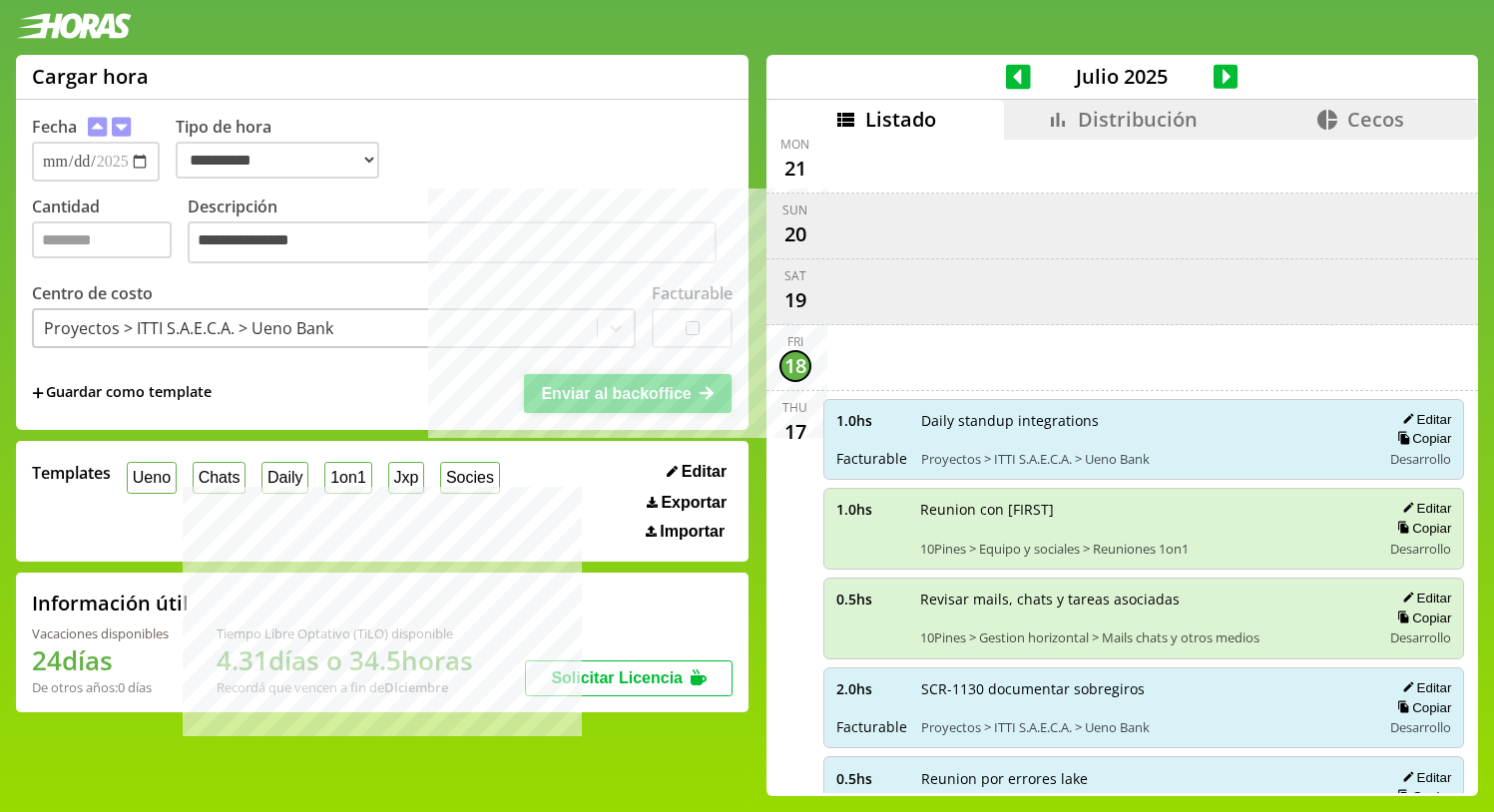 click on "Enviar al backoffice" at bounding box center [616, 393] 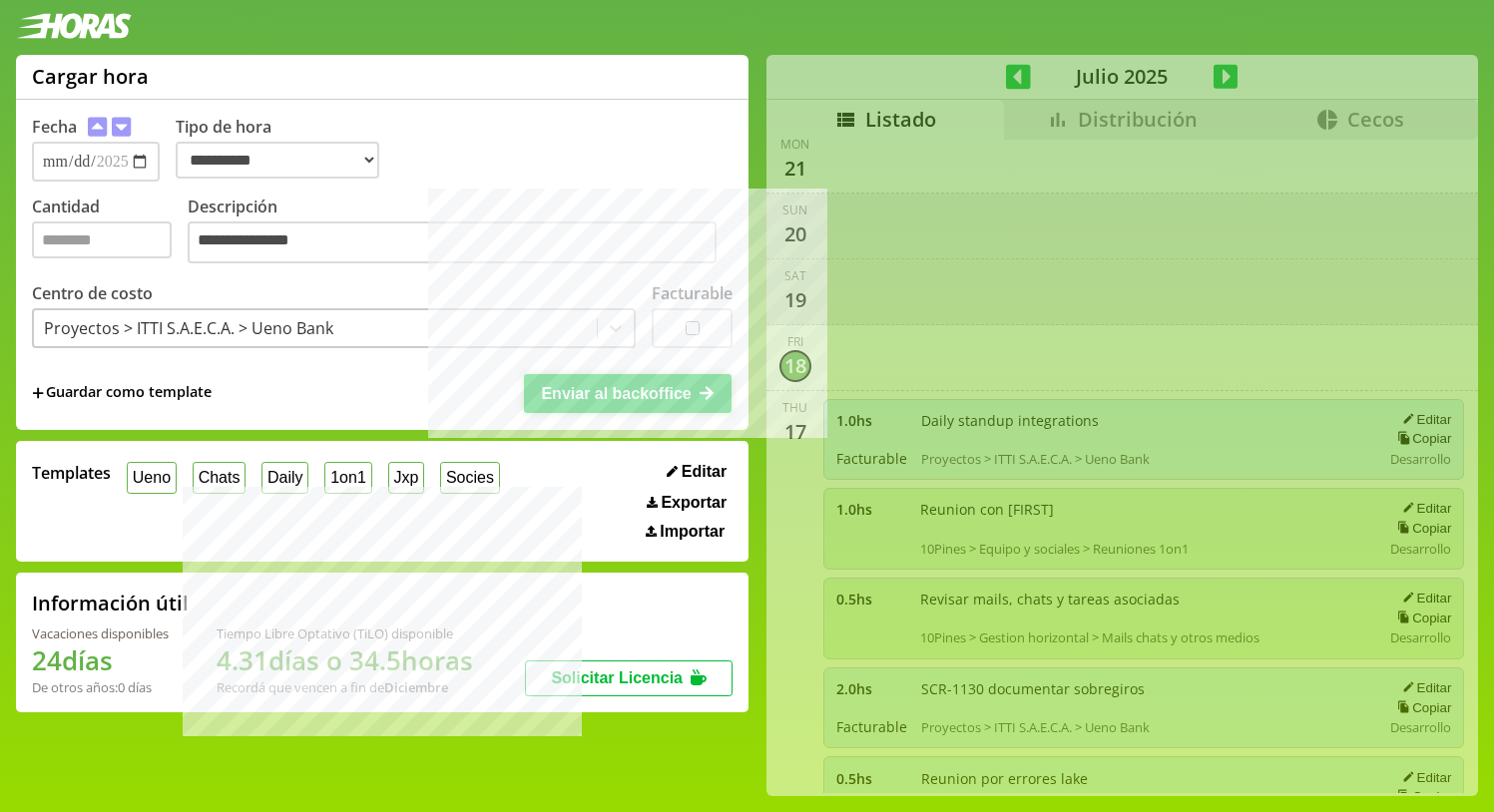 type 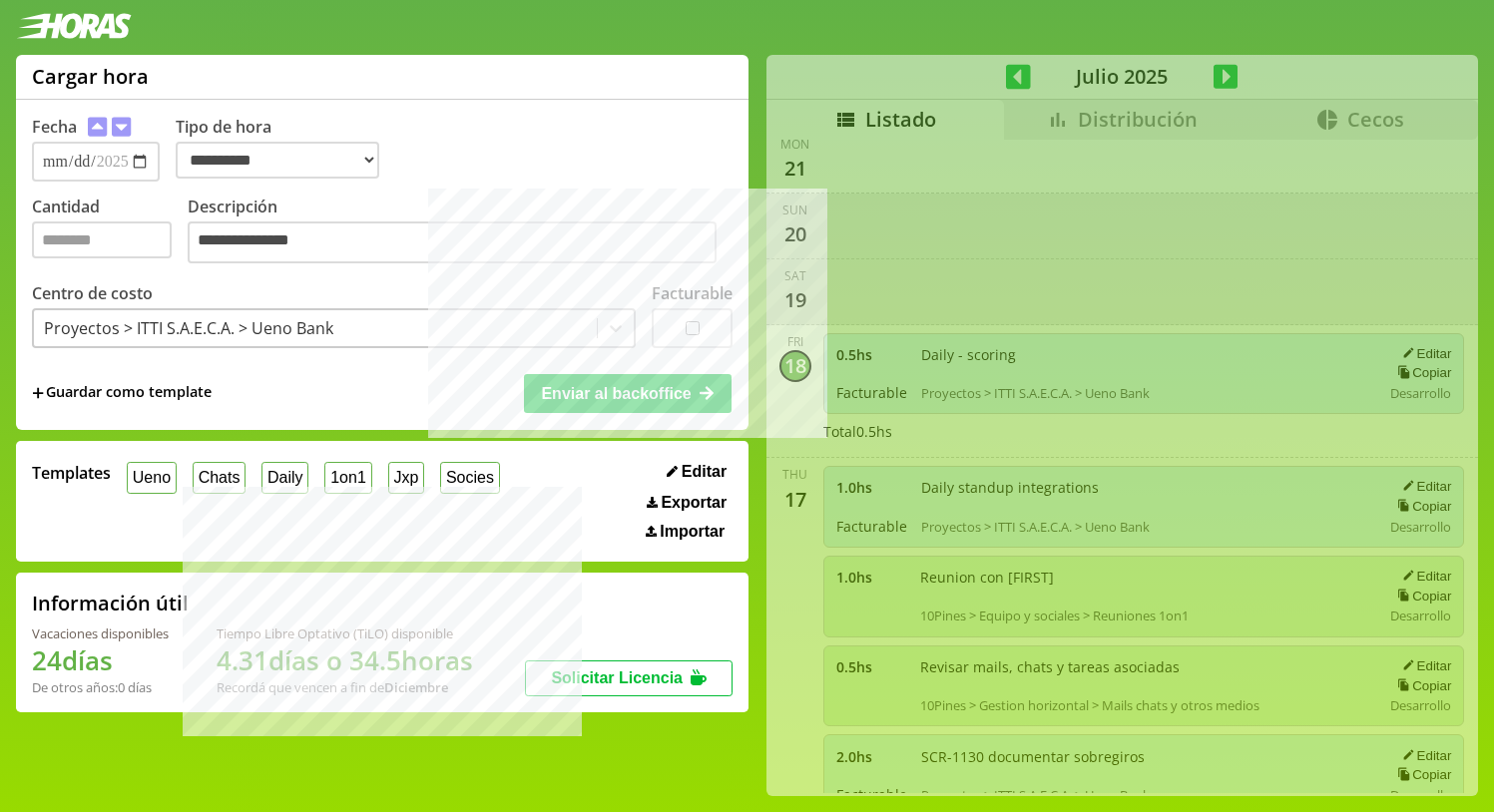 click on "**********" at bounding box center (382, 264) 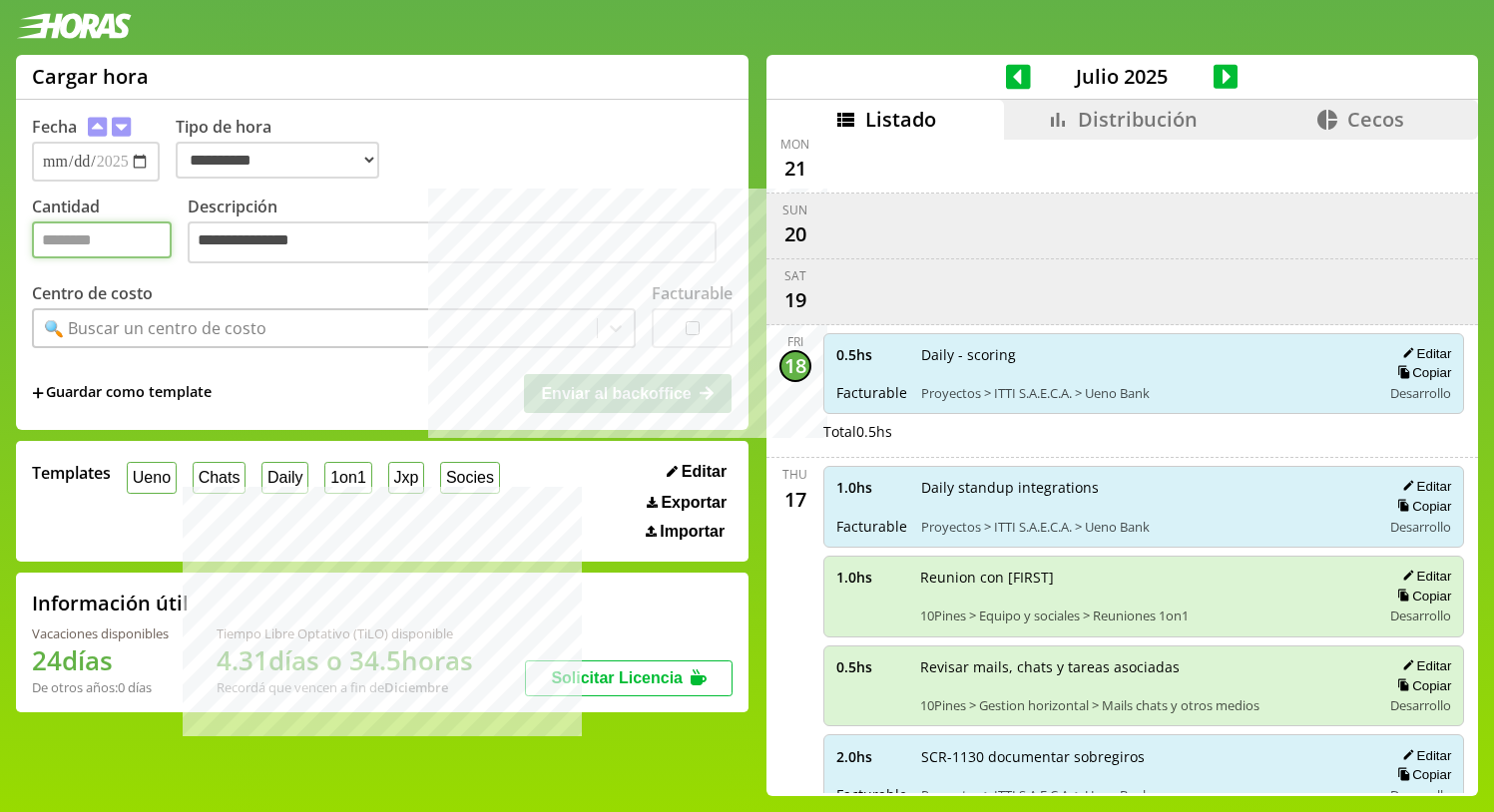 click on "Cantidad" at bounding box center (102, 239) 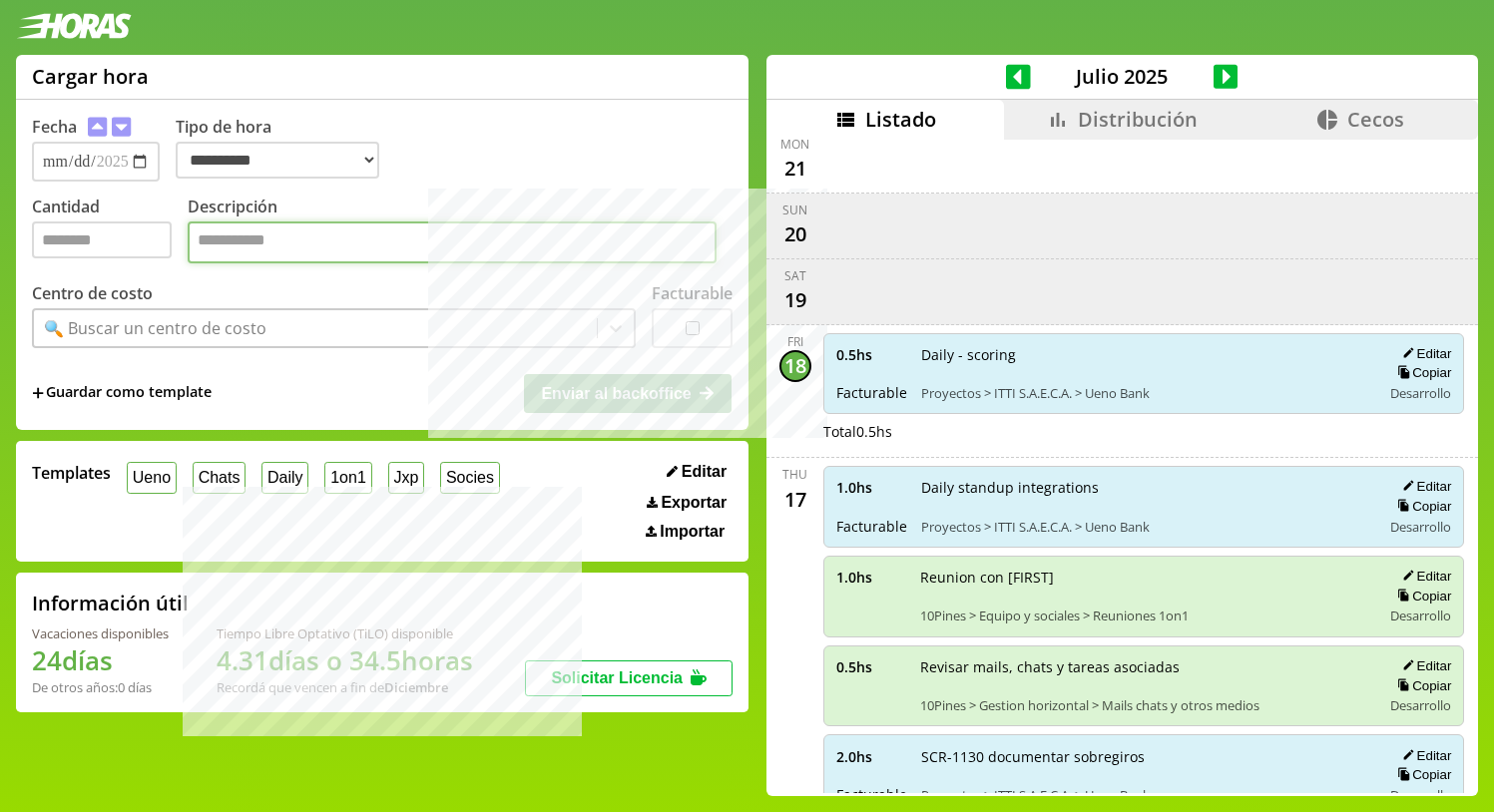 paste on "**********" 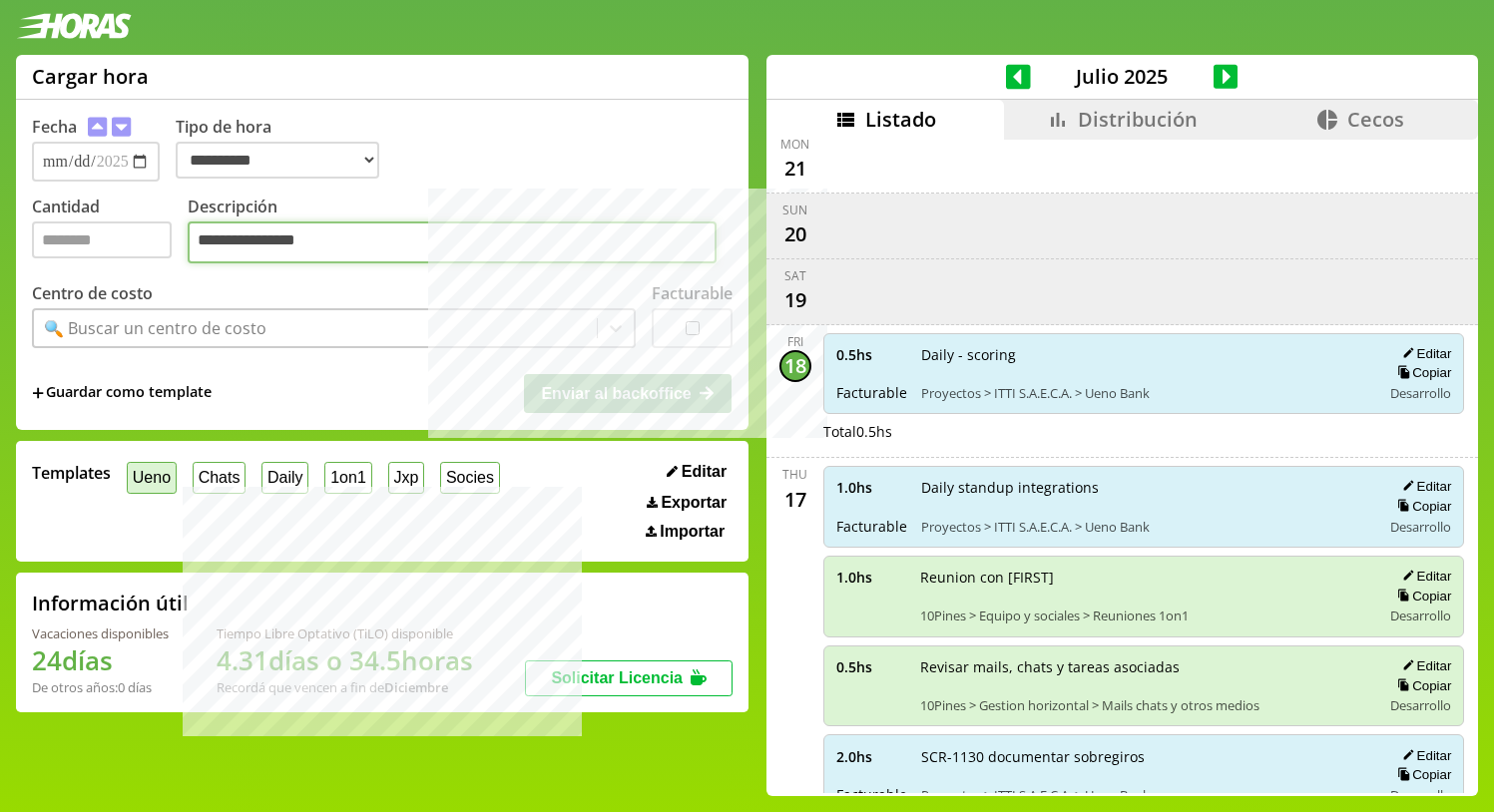 type on "**********" 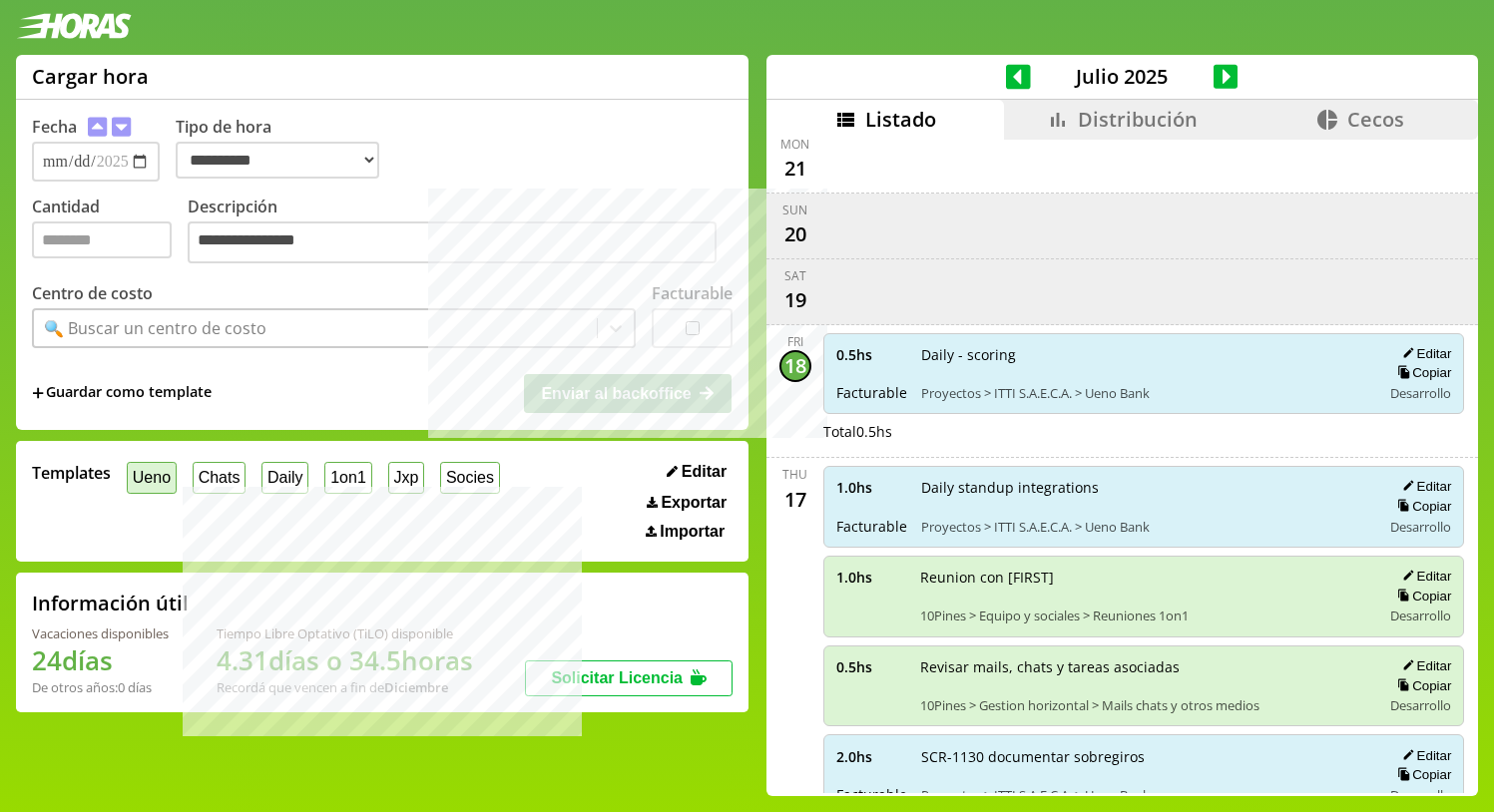 click on "Ueno" at bounding box center (152, 477) 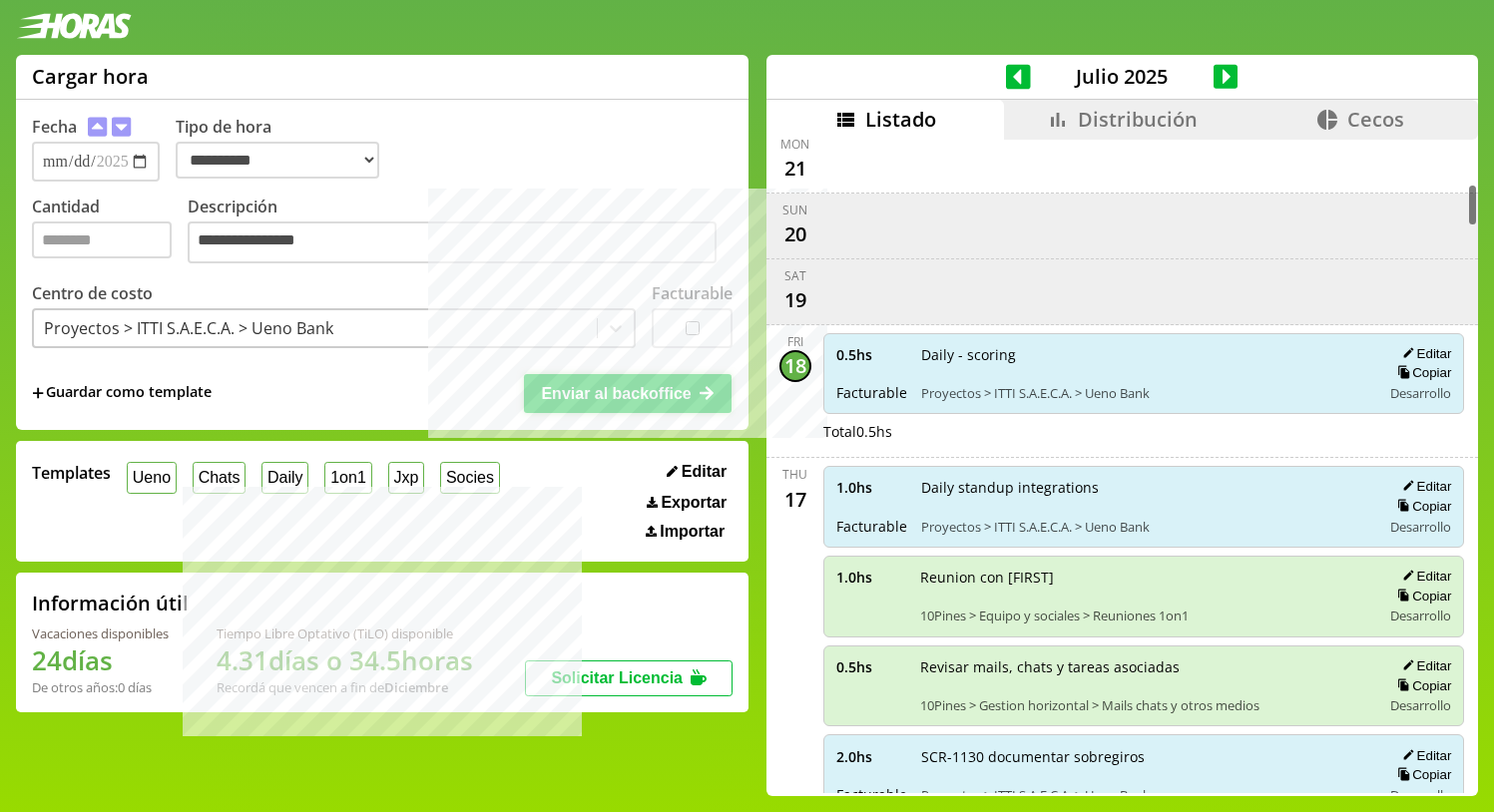 click on "Enviar al backoffice" at bounding box center [616, 393] 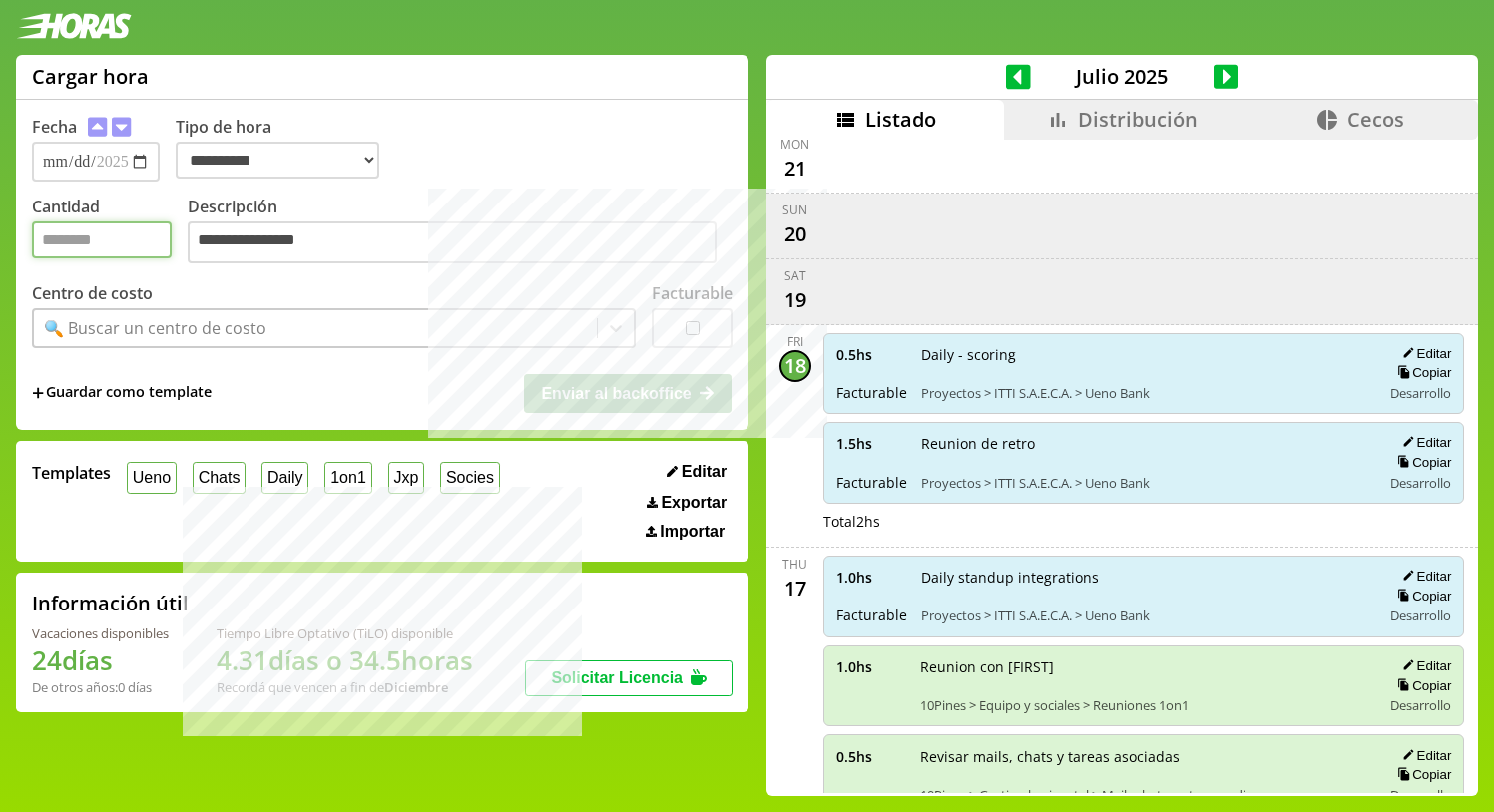 click on "Cantidad" at bounding box center (102, 239) 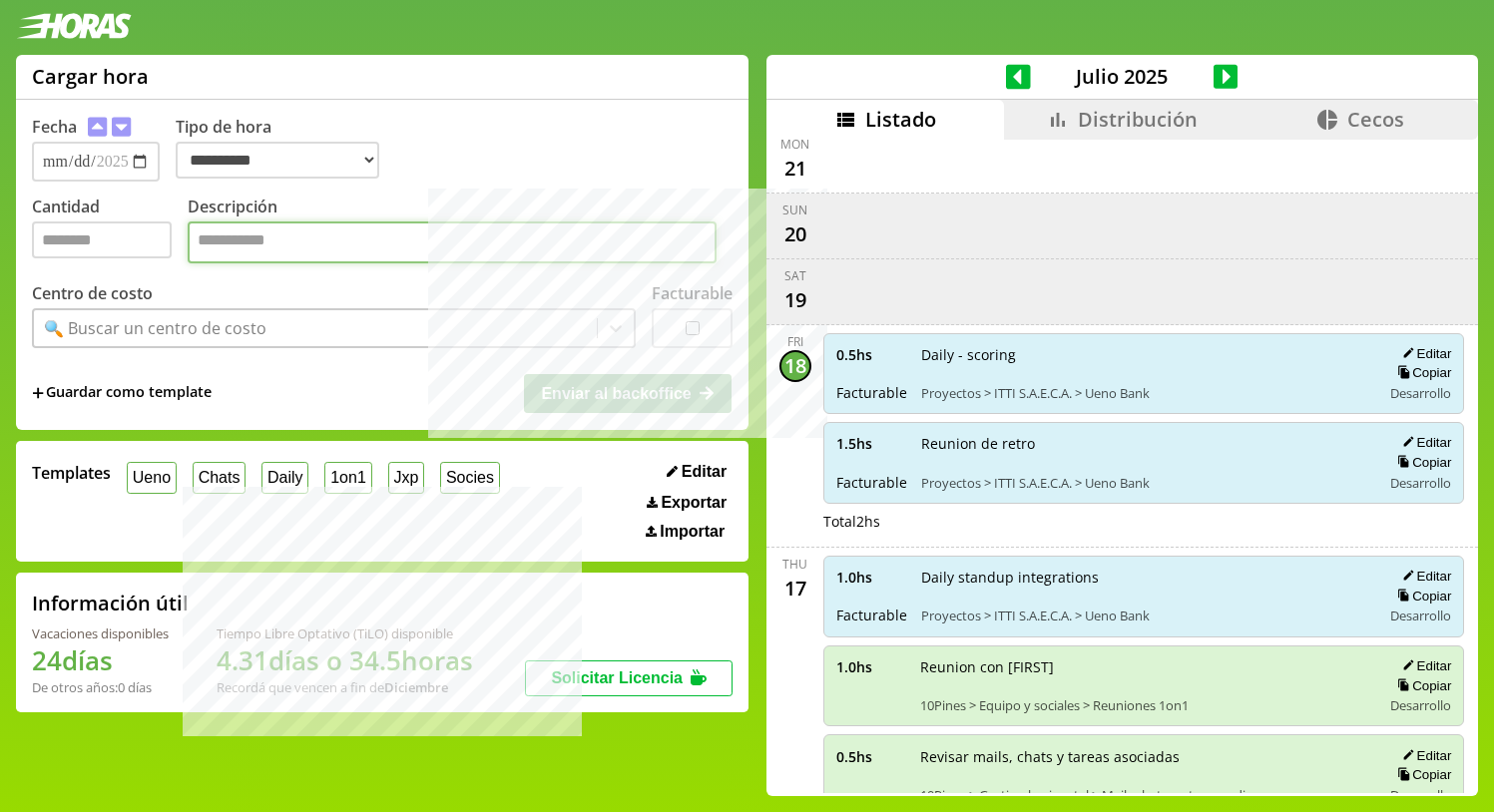 paste on "**********" 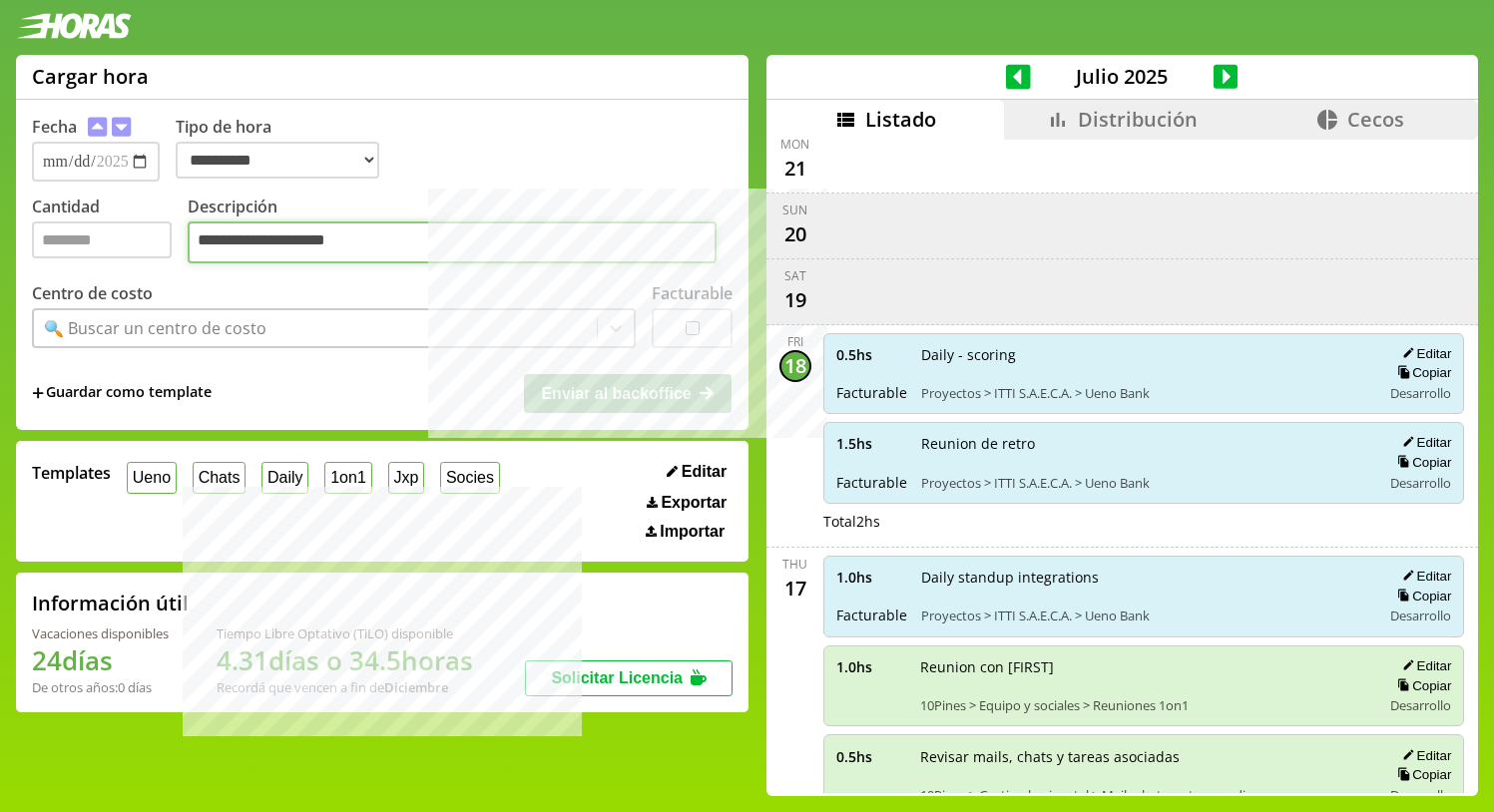 type on "**********" 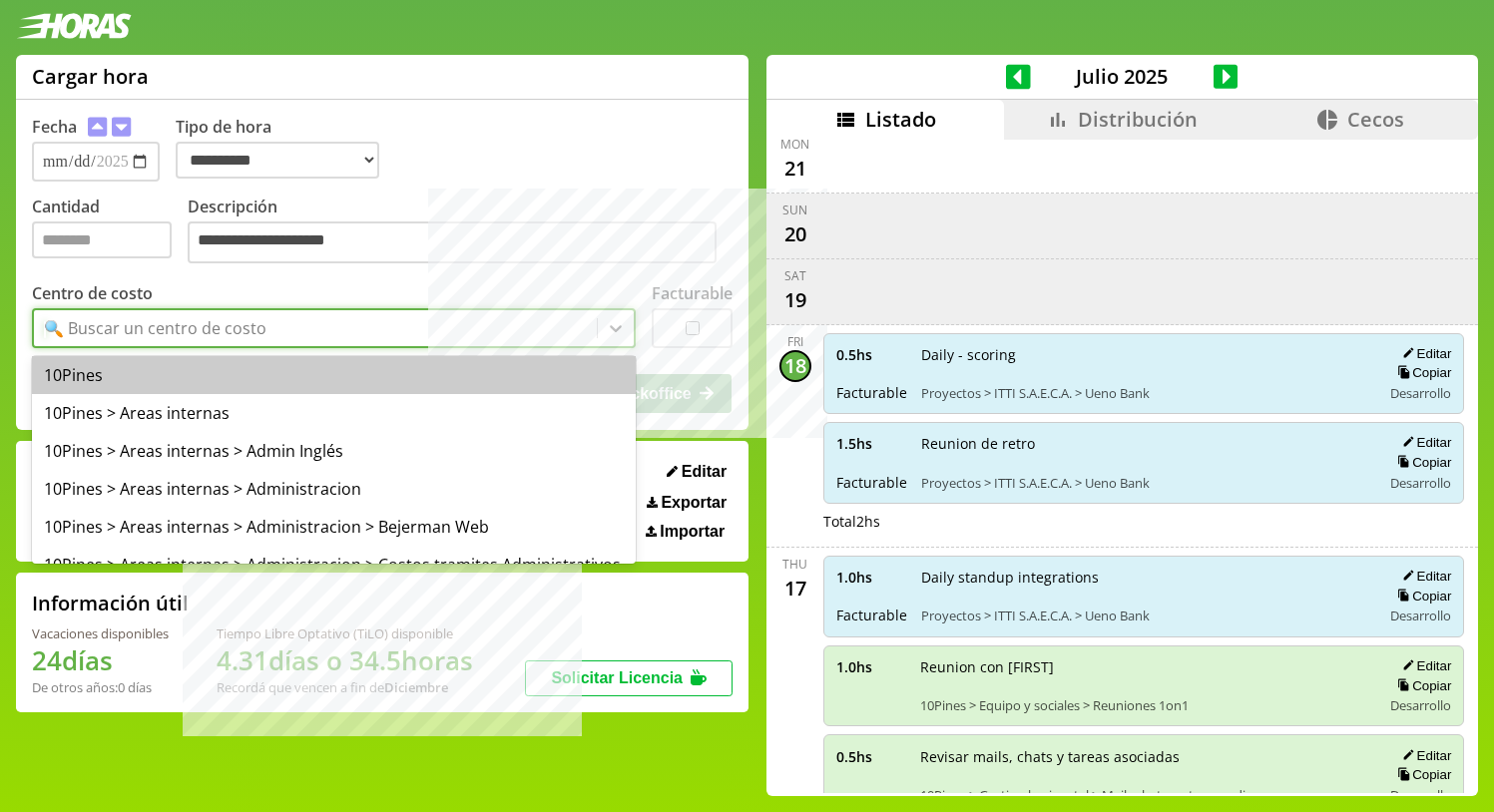 click on "🔍 Buscar un centro de costo" at bounding box center [315, 328] 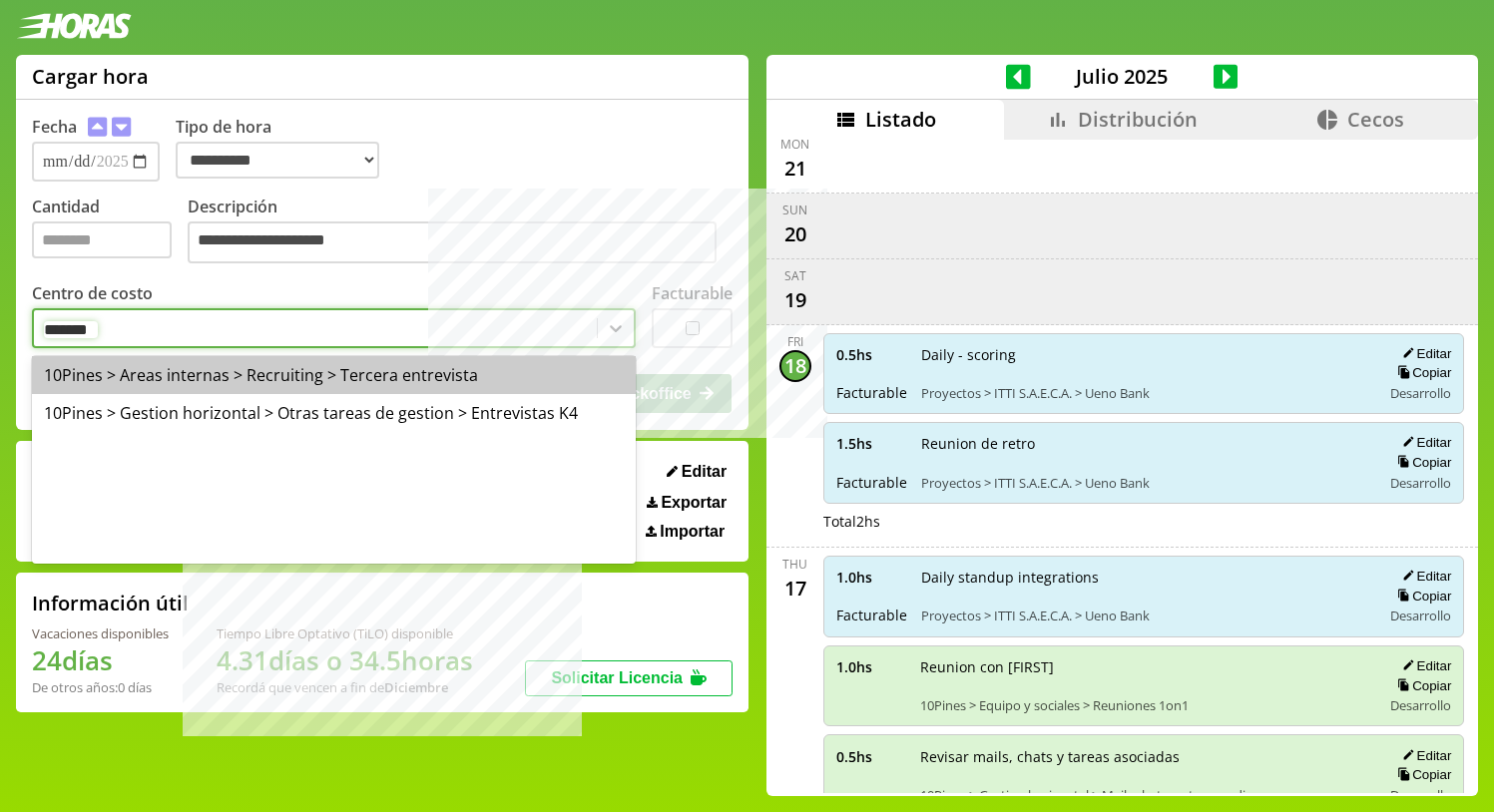 type on "********" 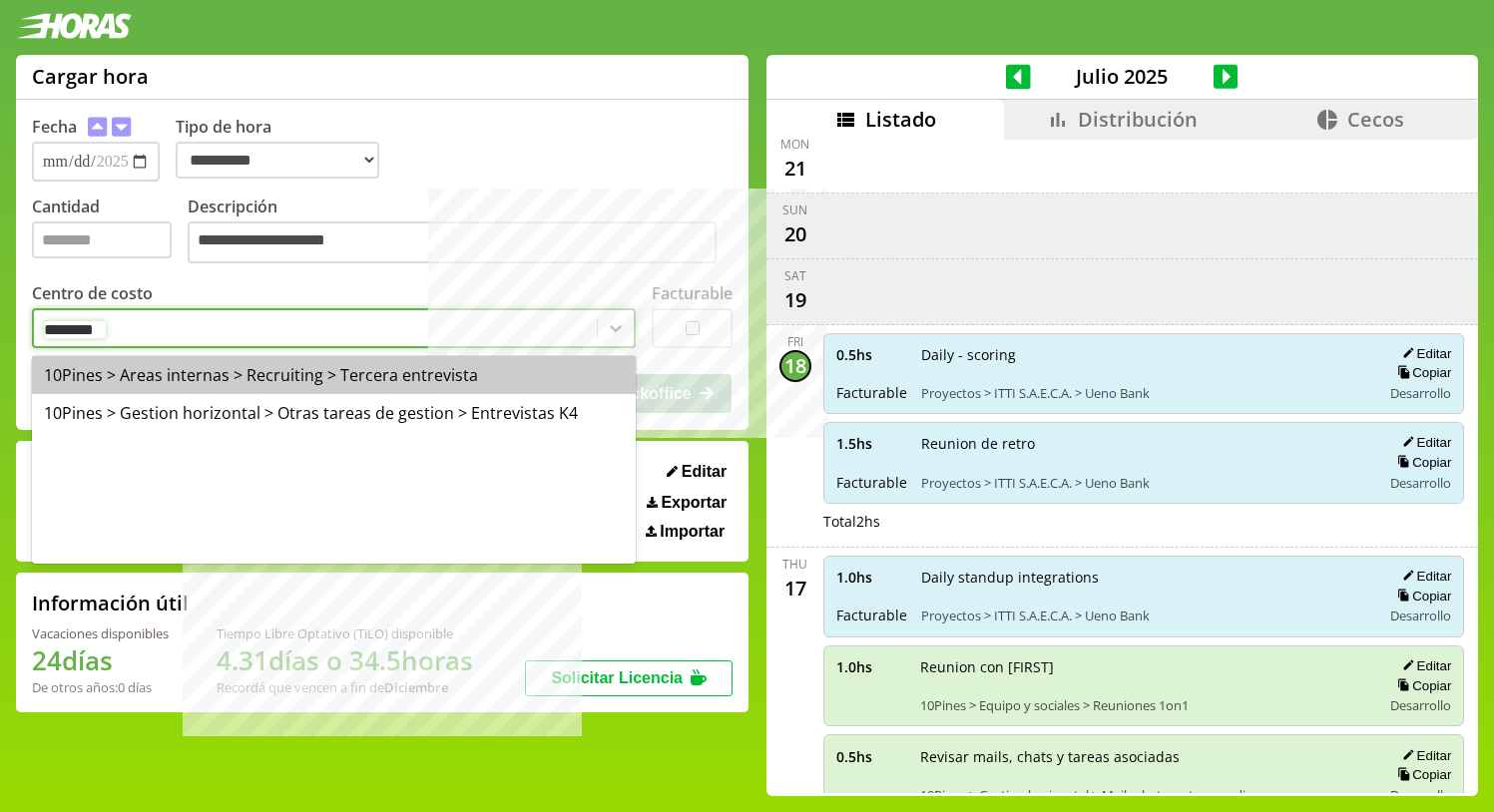 click on "10Pines > Areas internas > Recruiting > Tercera entrevista" at bounding box center [333, 375] 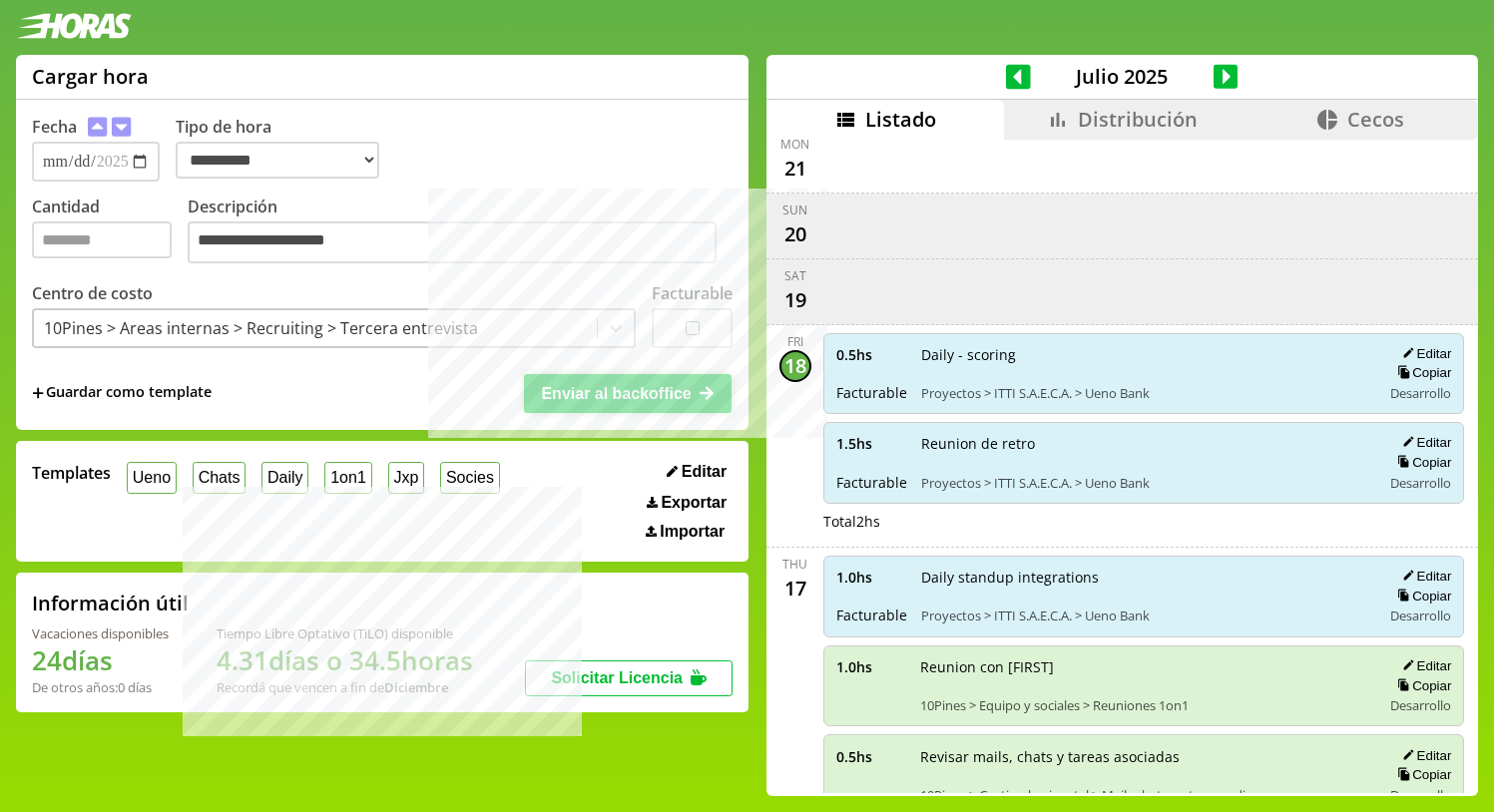 click on "Enviar al backoffice" at bounding box center (616, 393) 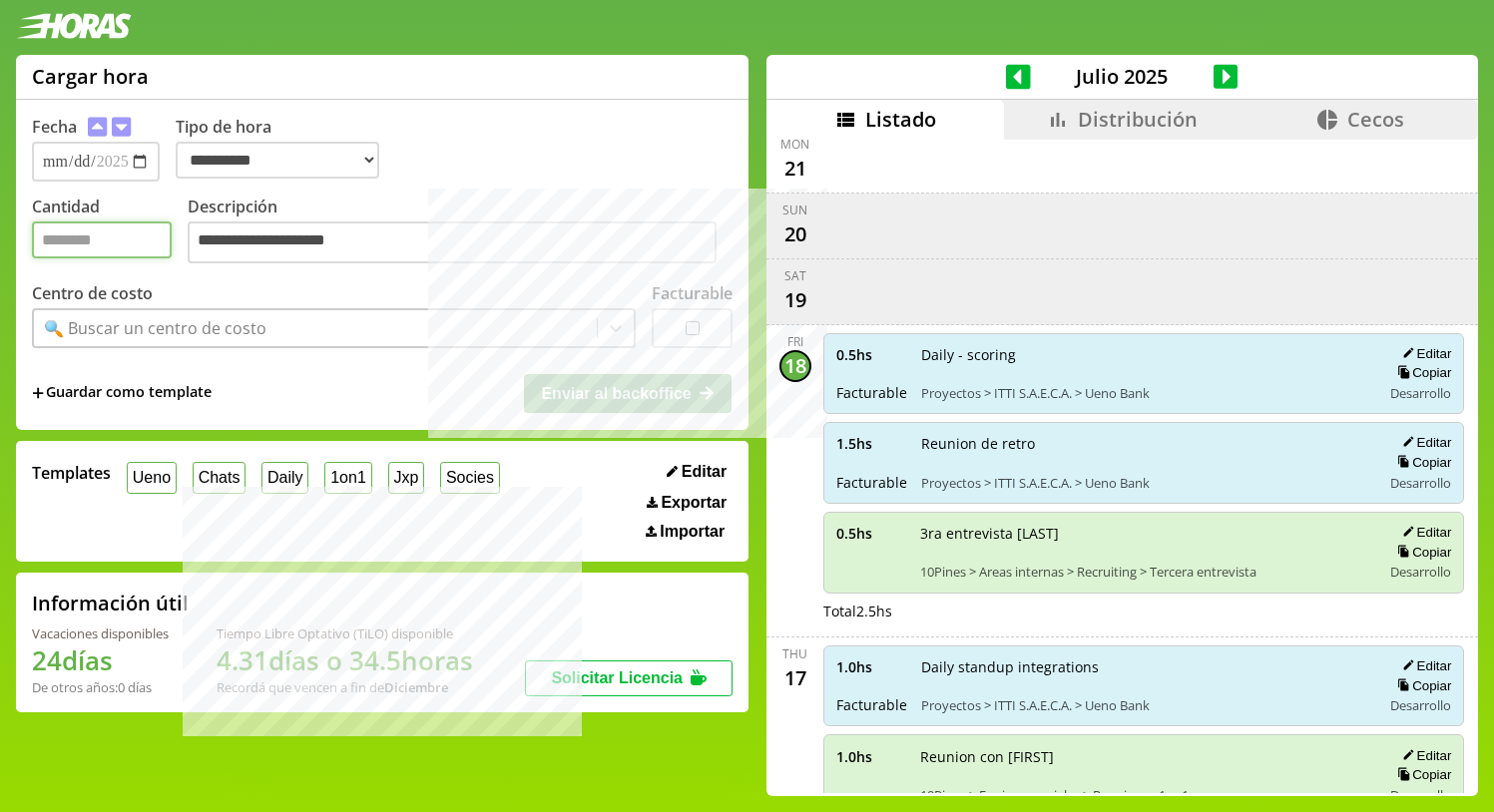 click on "Cantidad" at bounding box center [102, 239] 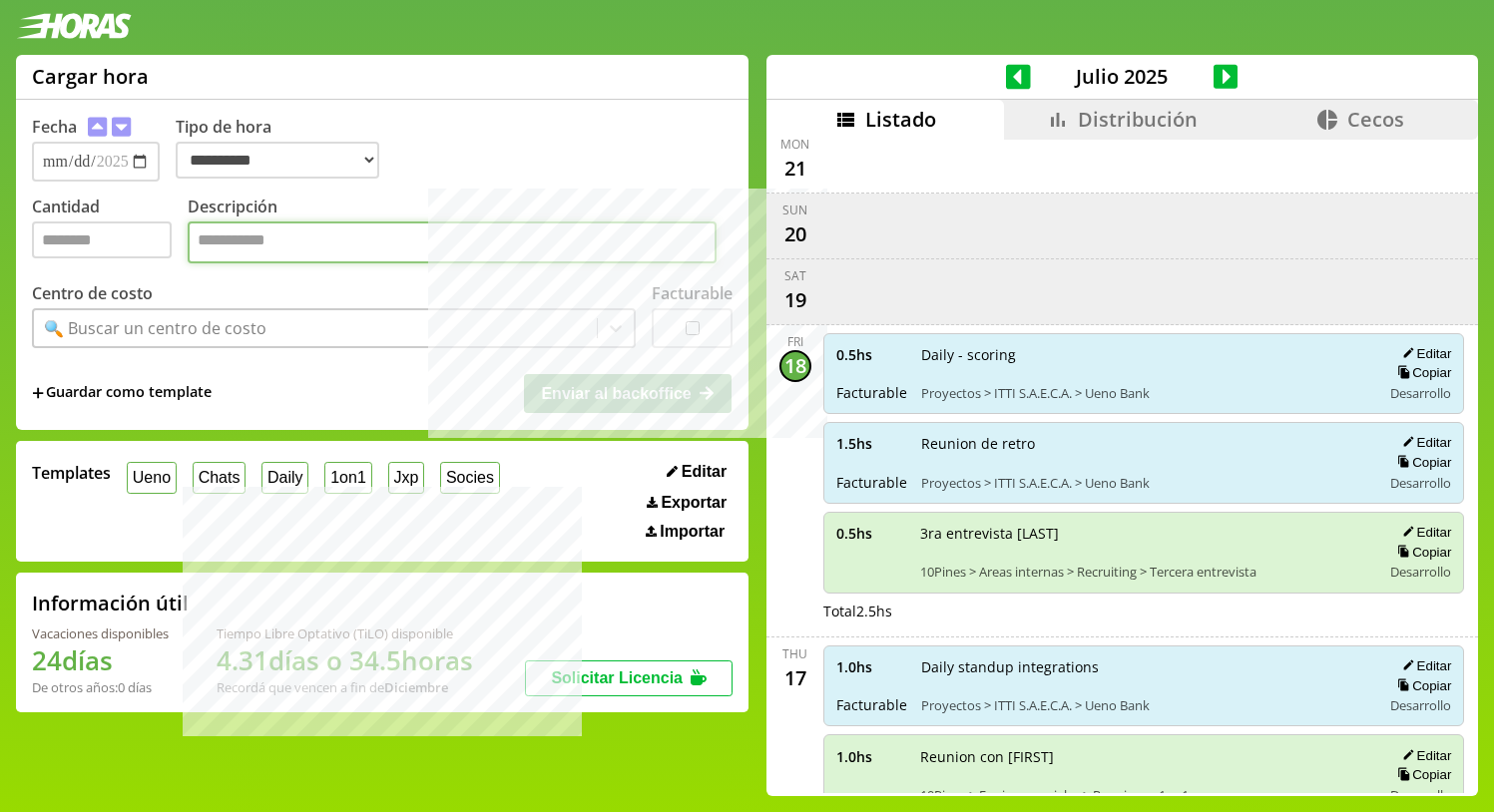 paste on "**********" 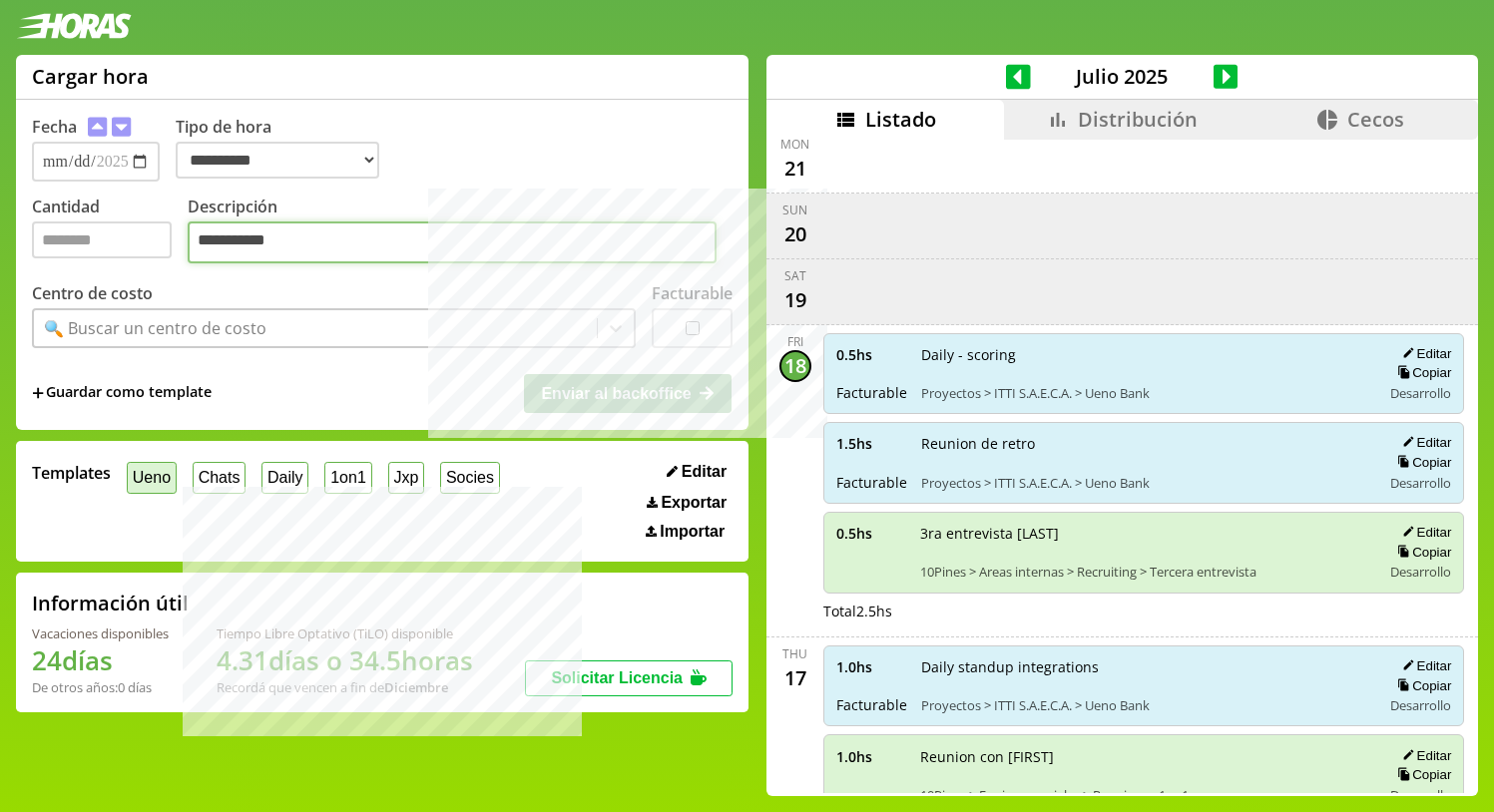 type on "**********" 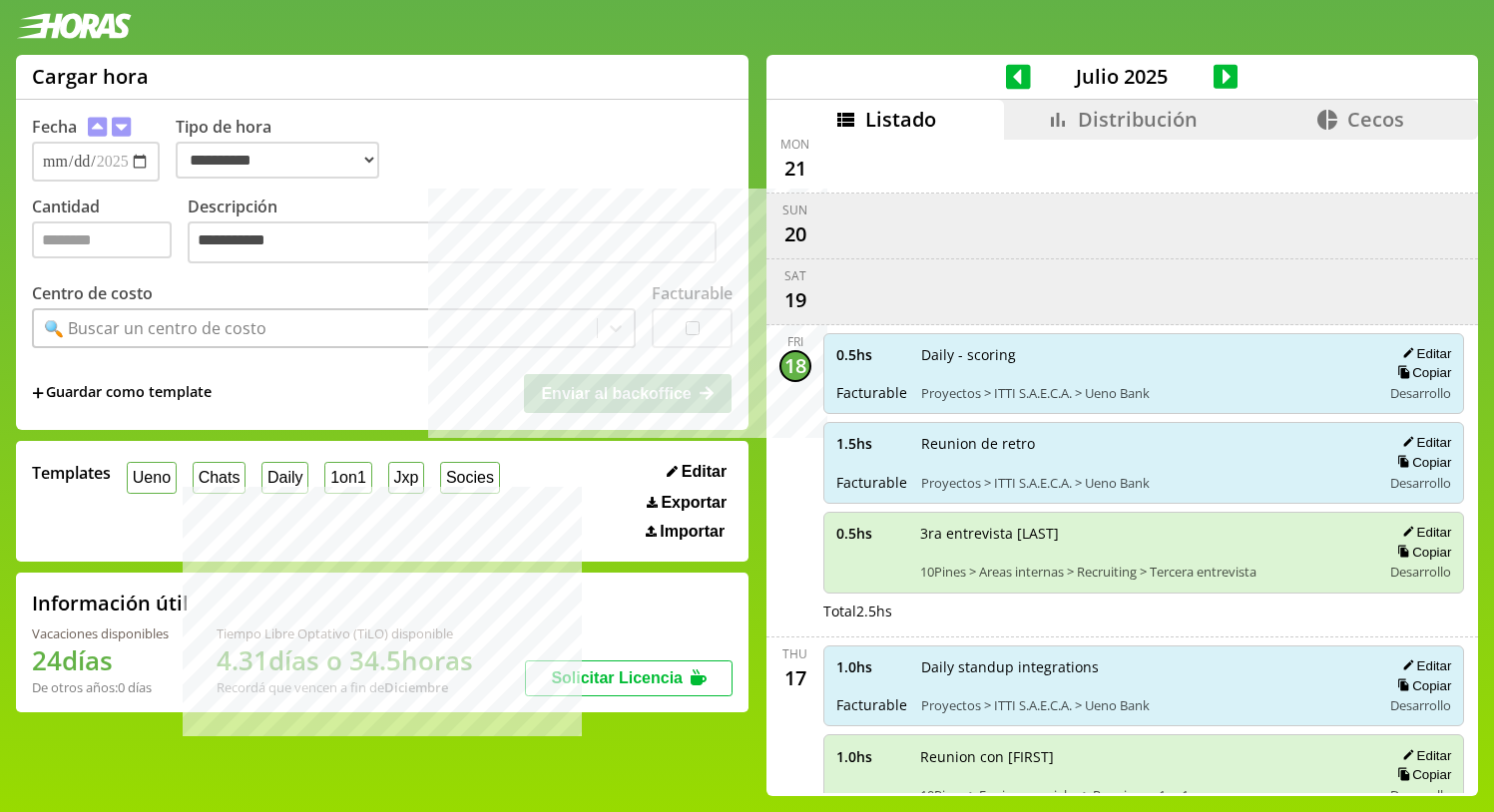 drag, startPoint x: 161, startPoint y: 469, endPoint x: 237, endPoint y: 453, distance: 77.665951 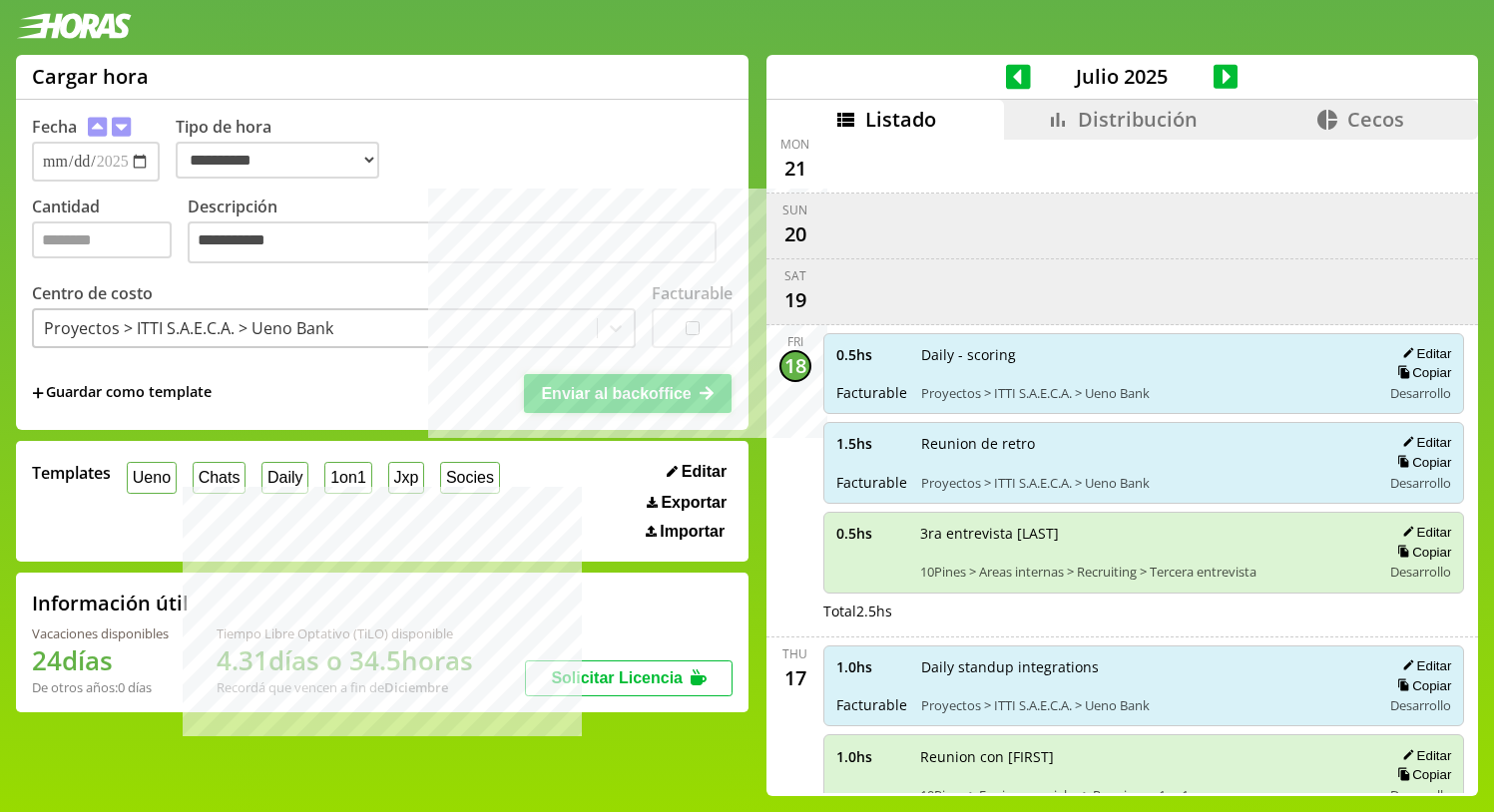 click on "Enviar al backoffice" at bounding box center (616, 393) 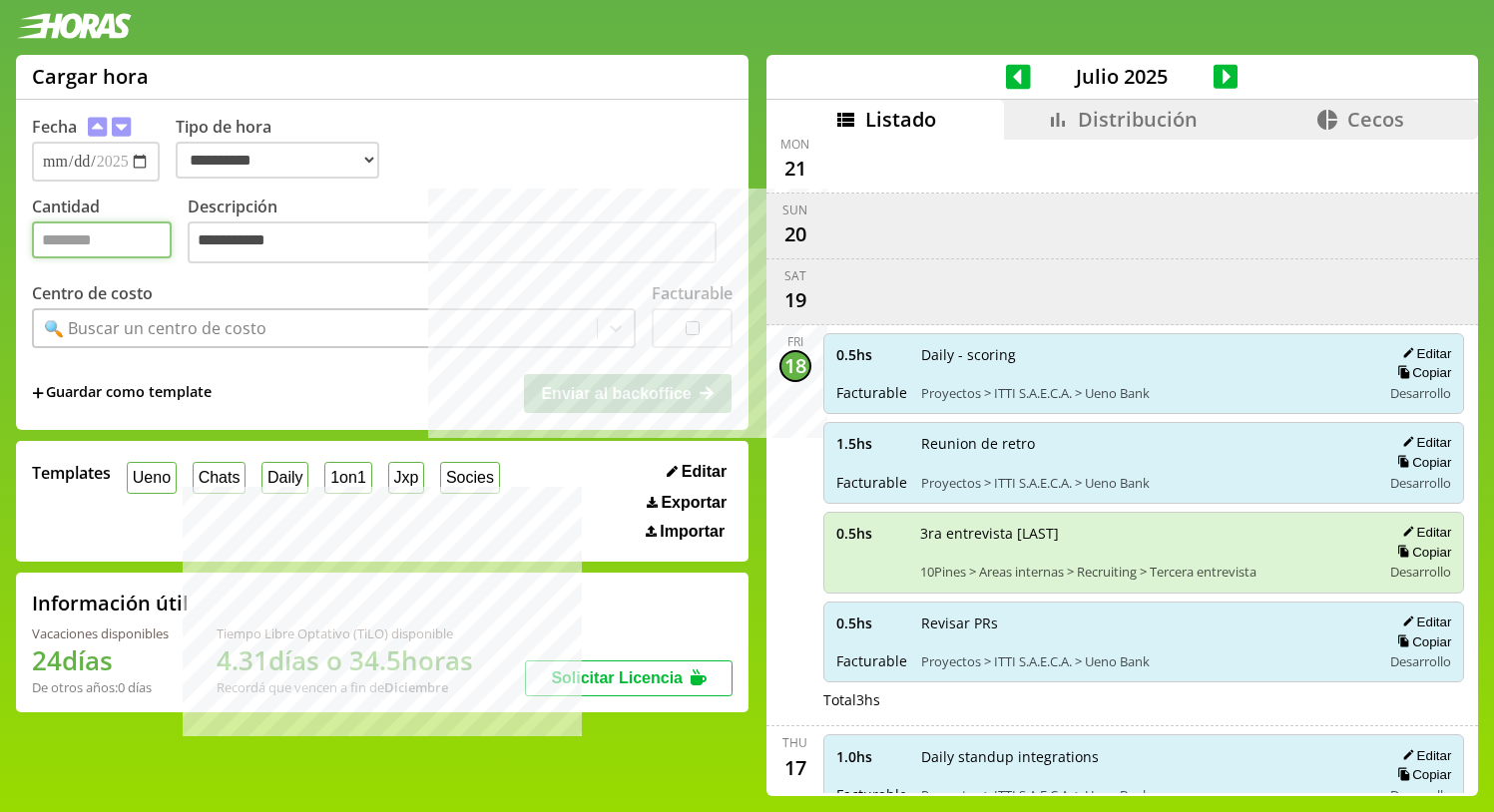 click on "Cantidad" at bounding box center (102, 239) 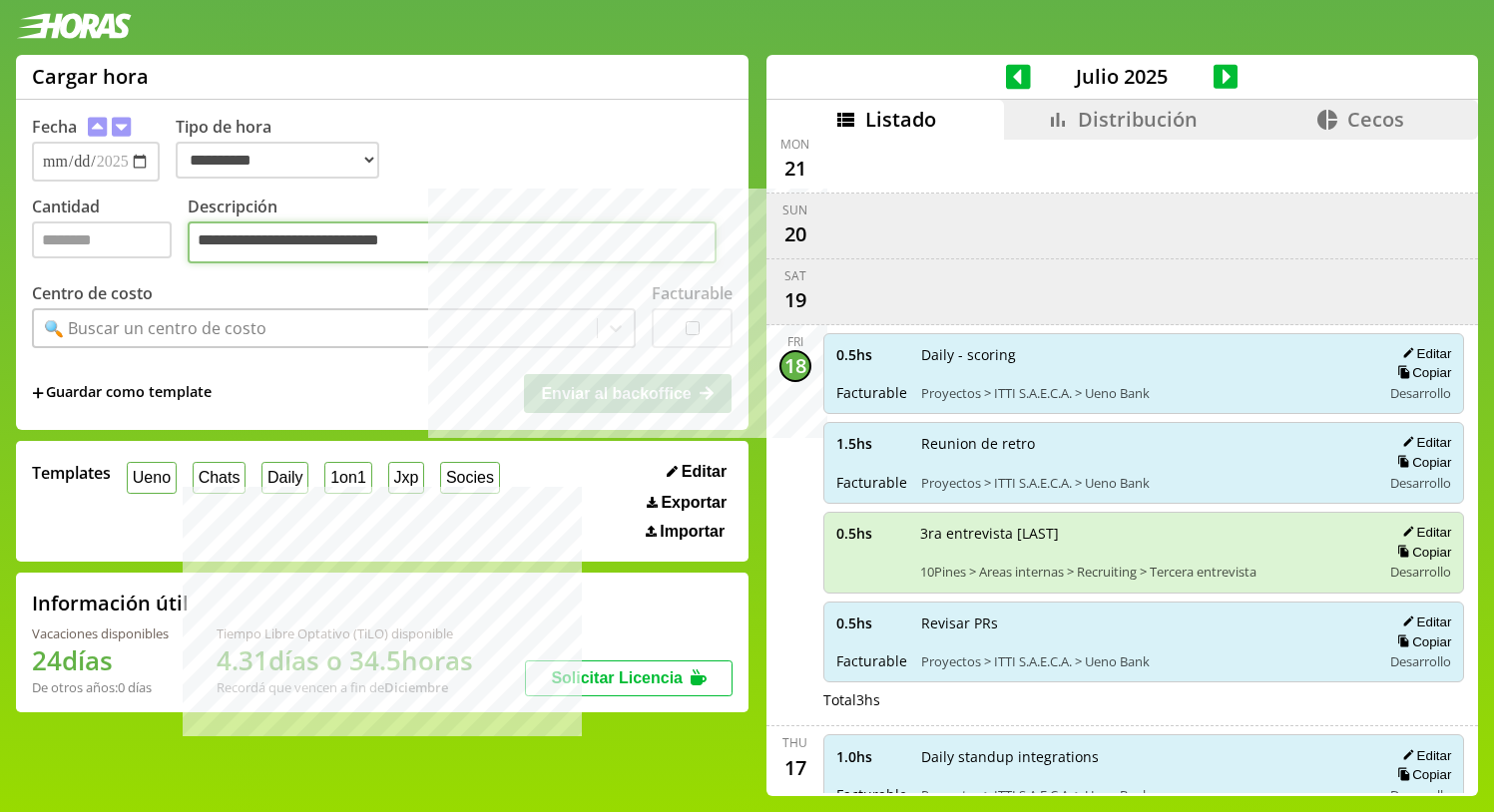type on "**********" 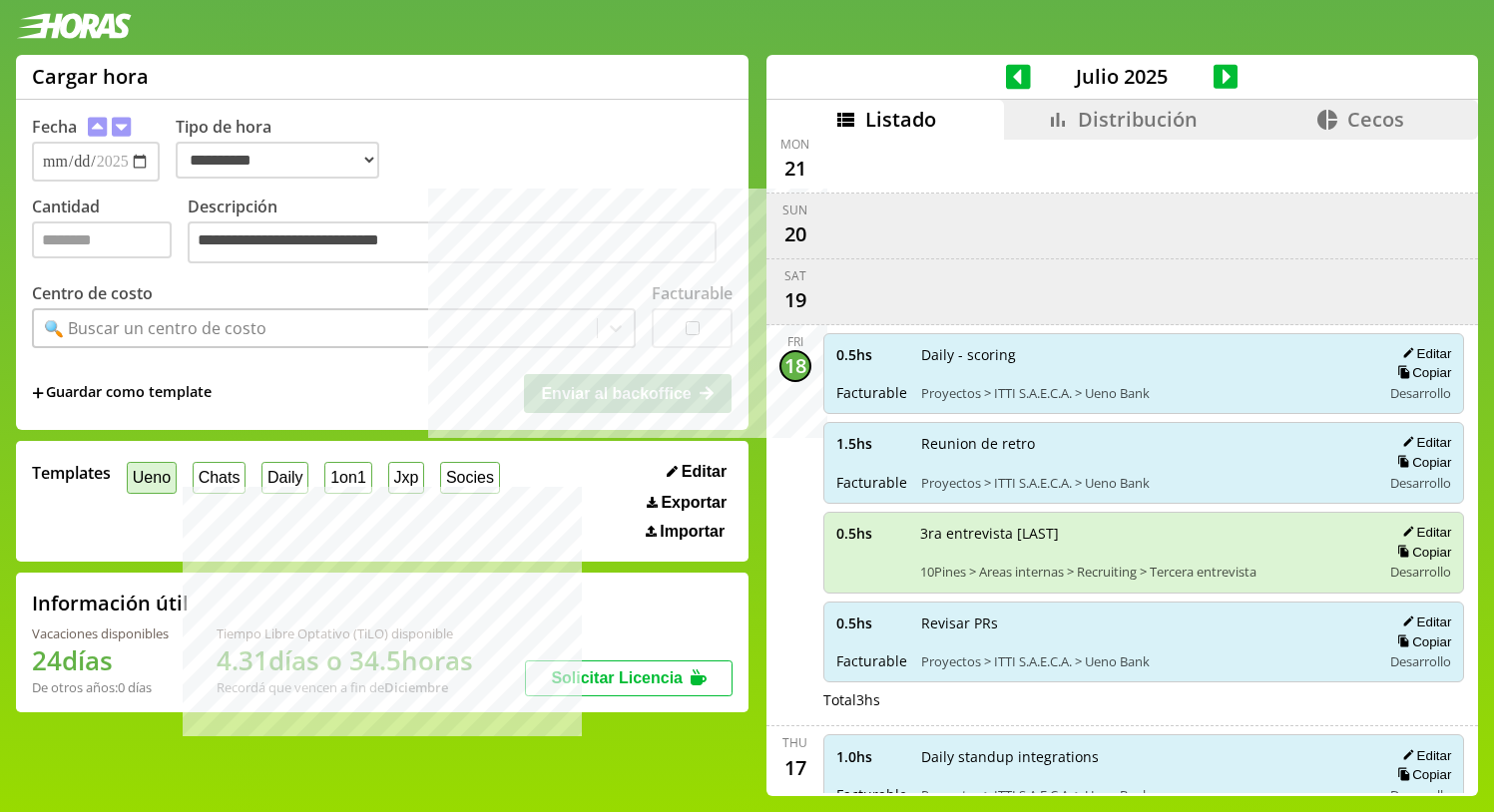 click on "Ueno" at bounding box center [152, 477] 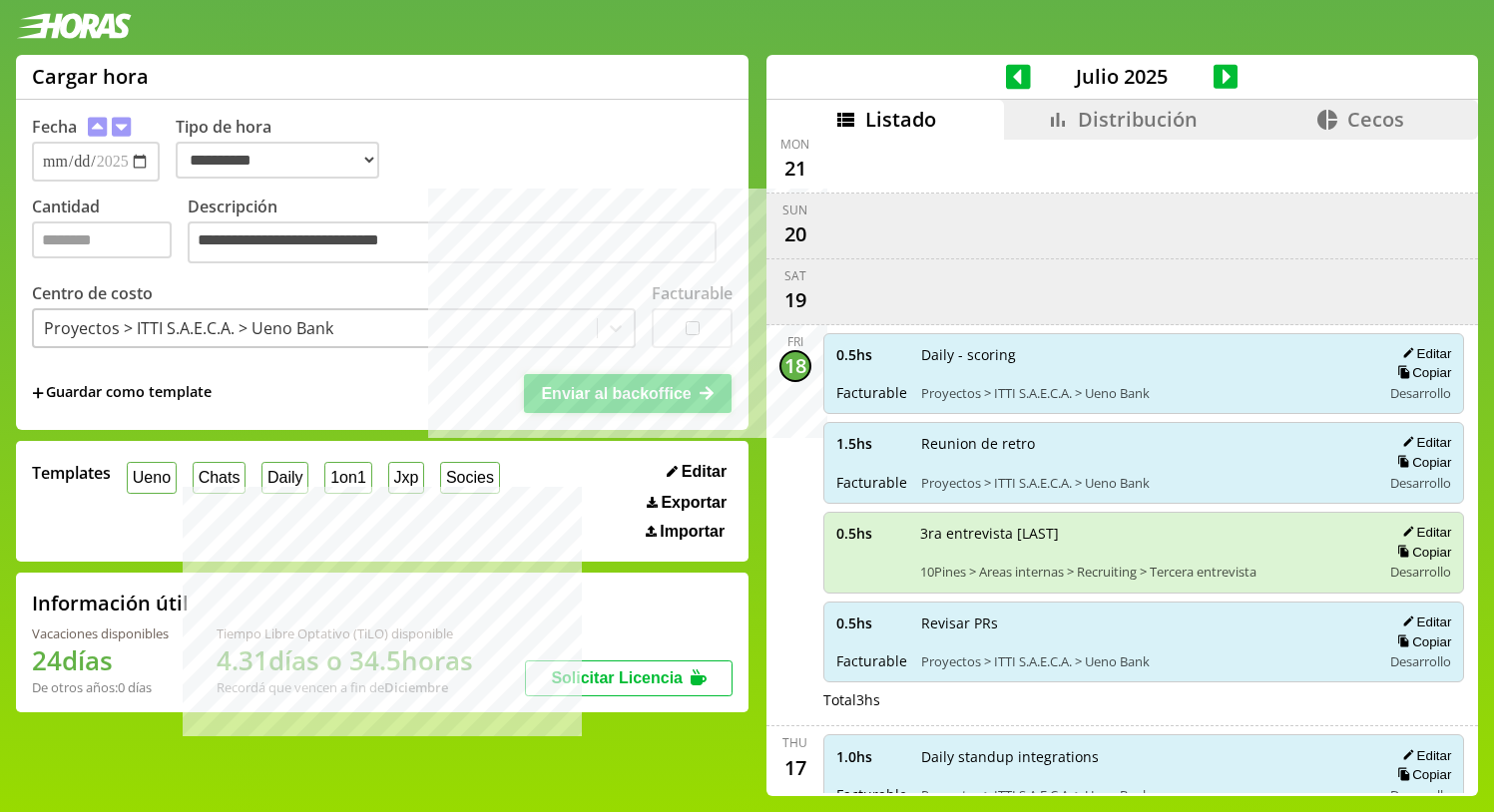 click on "Enviar al backoffice" at bounding box center (616, 393) 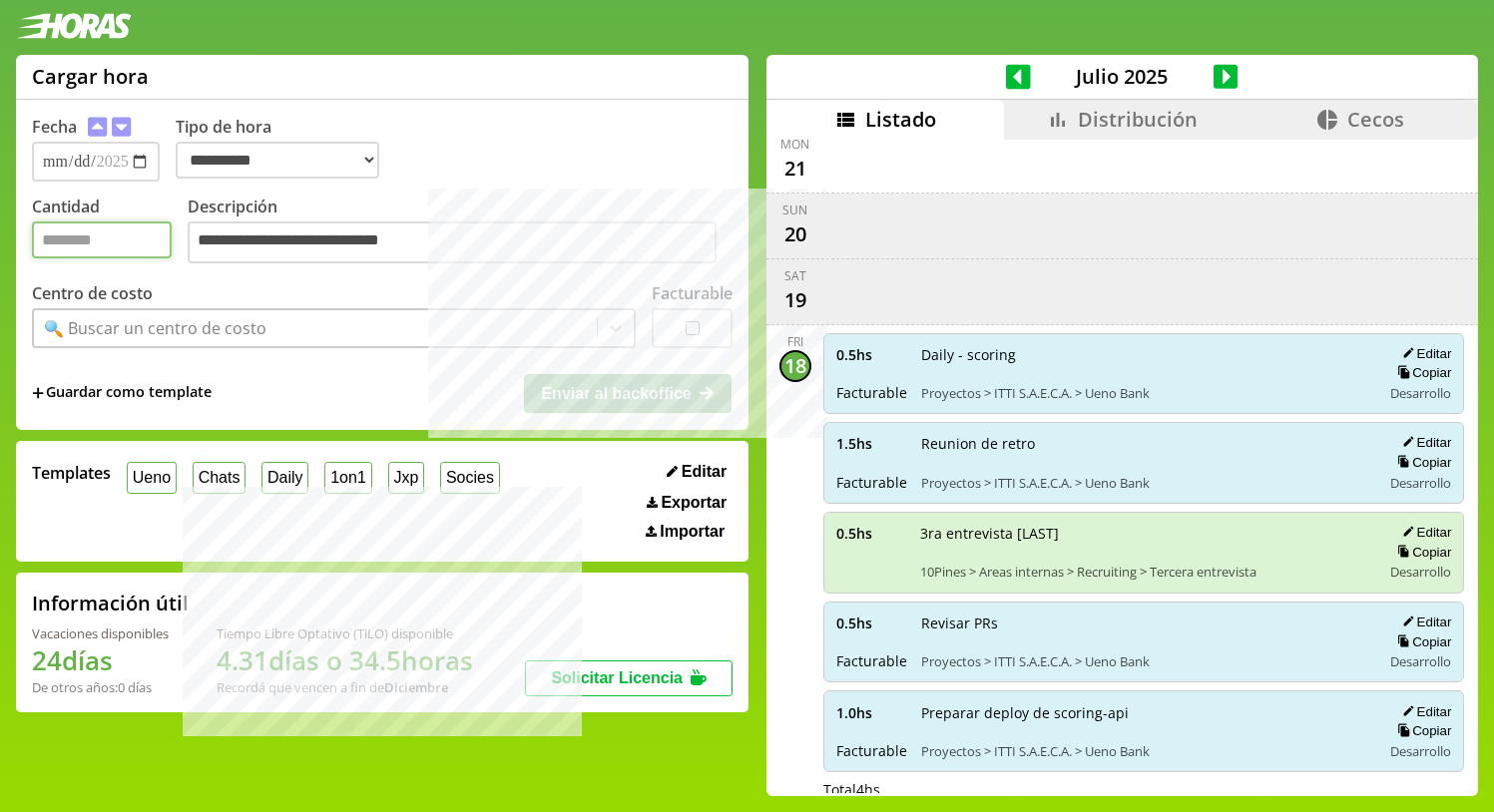 click on "Cantidad" at bounding box center [102, 239] 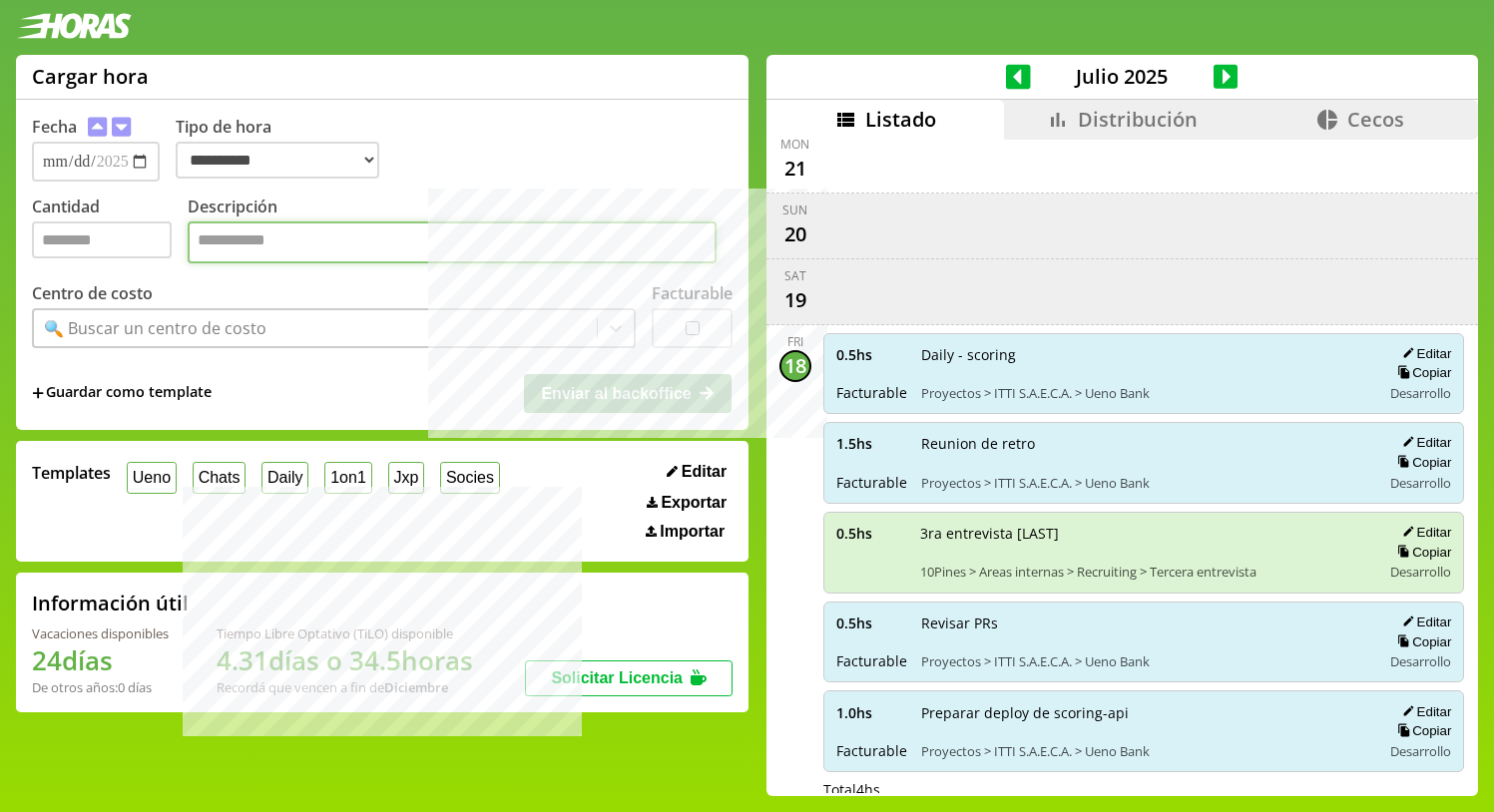 paste on "**********" 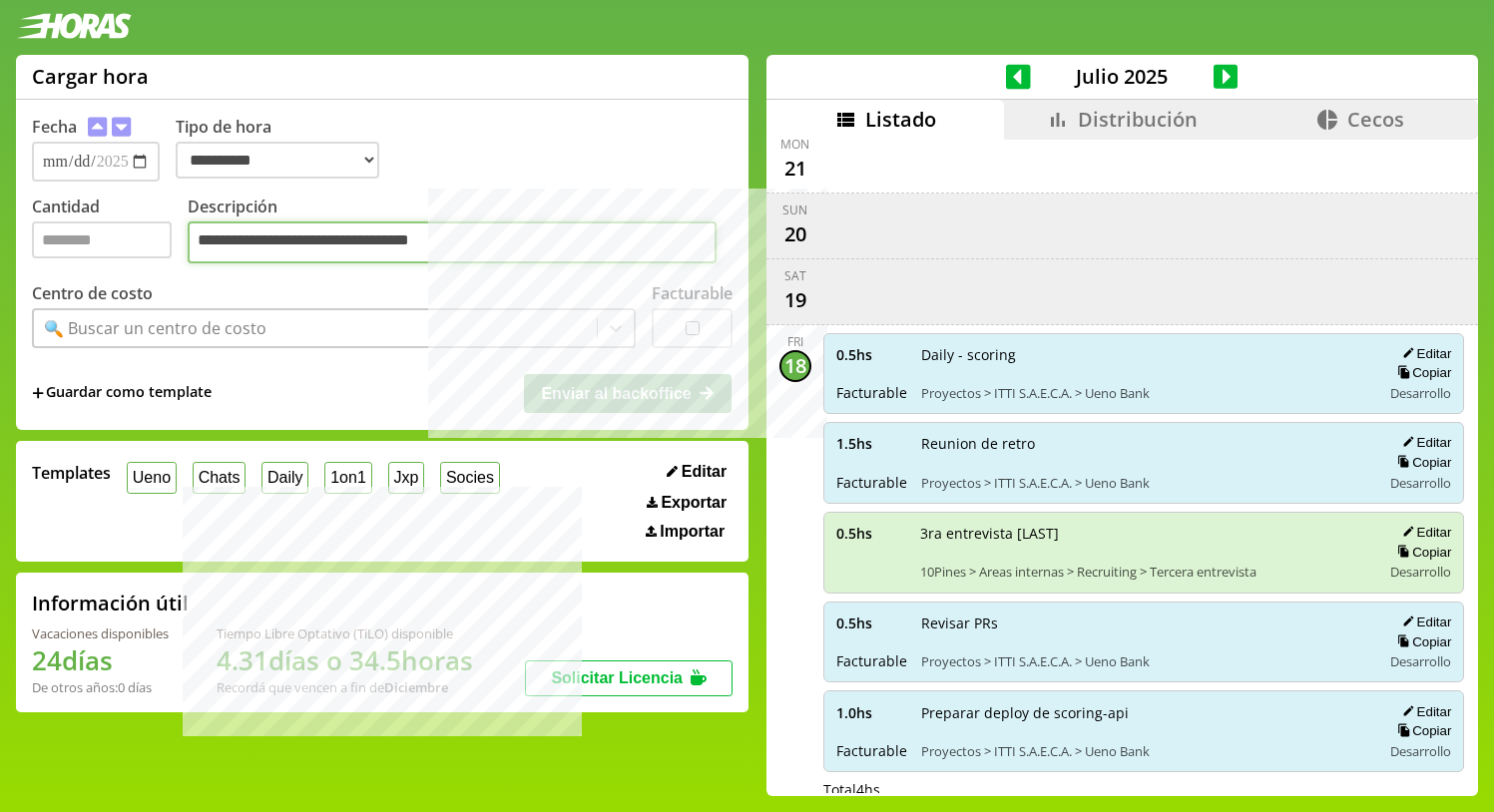 type on "**********" 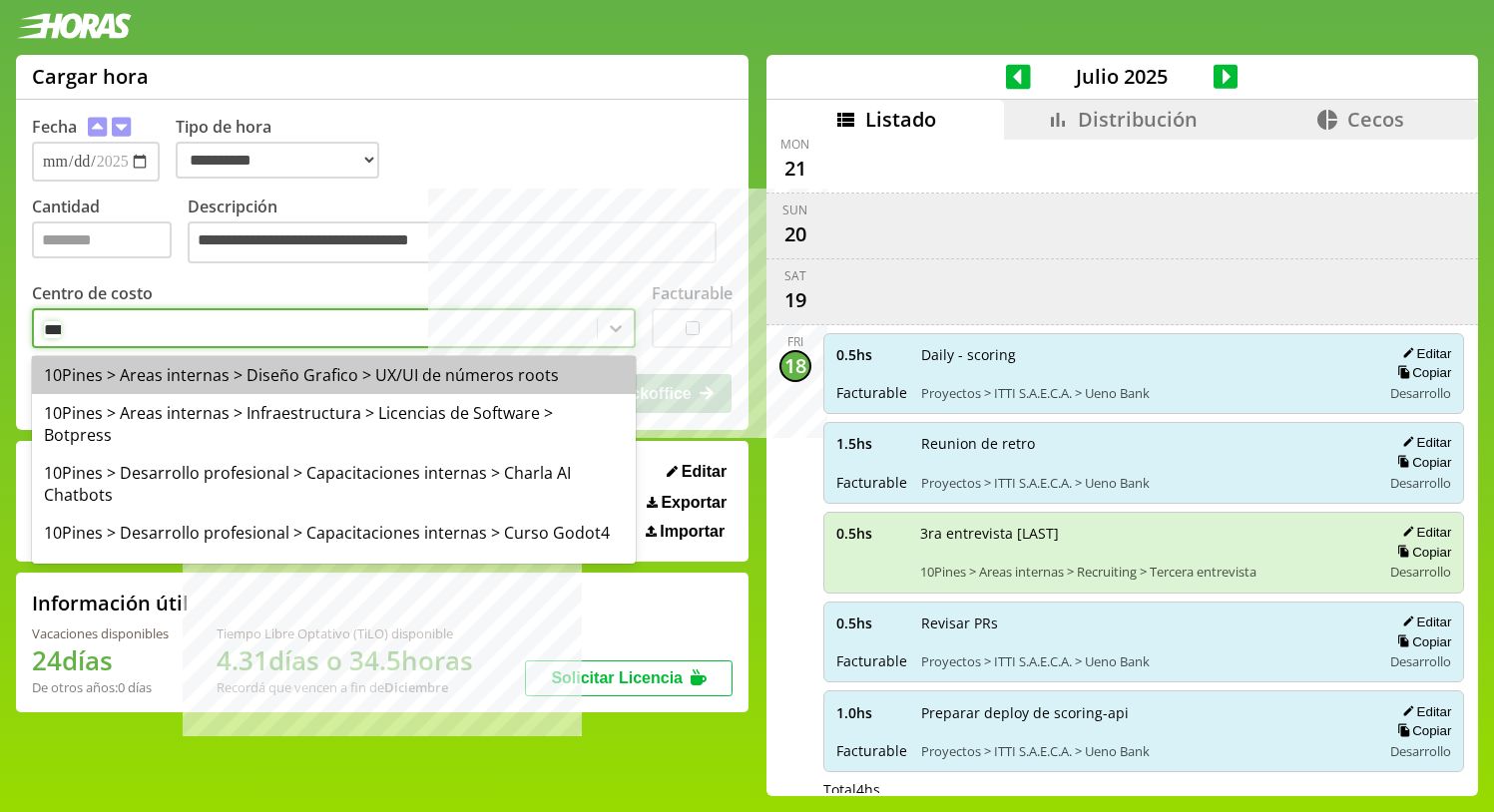 type on "*****" 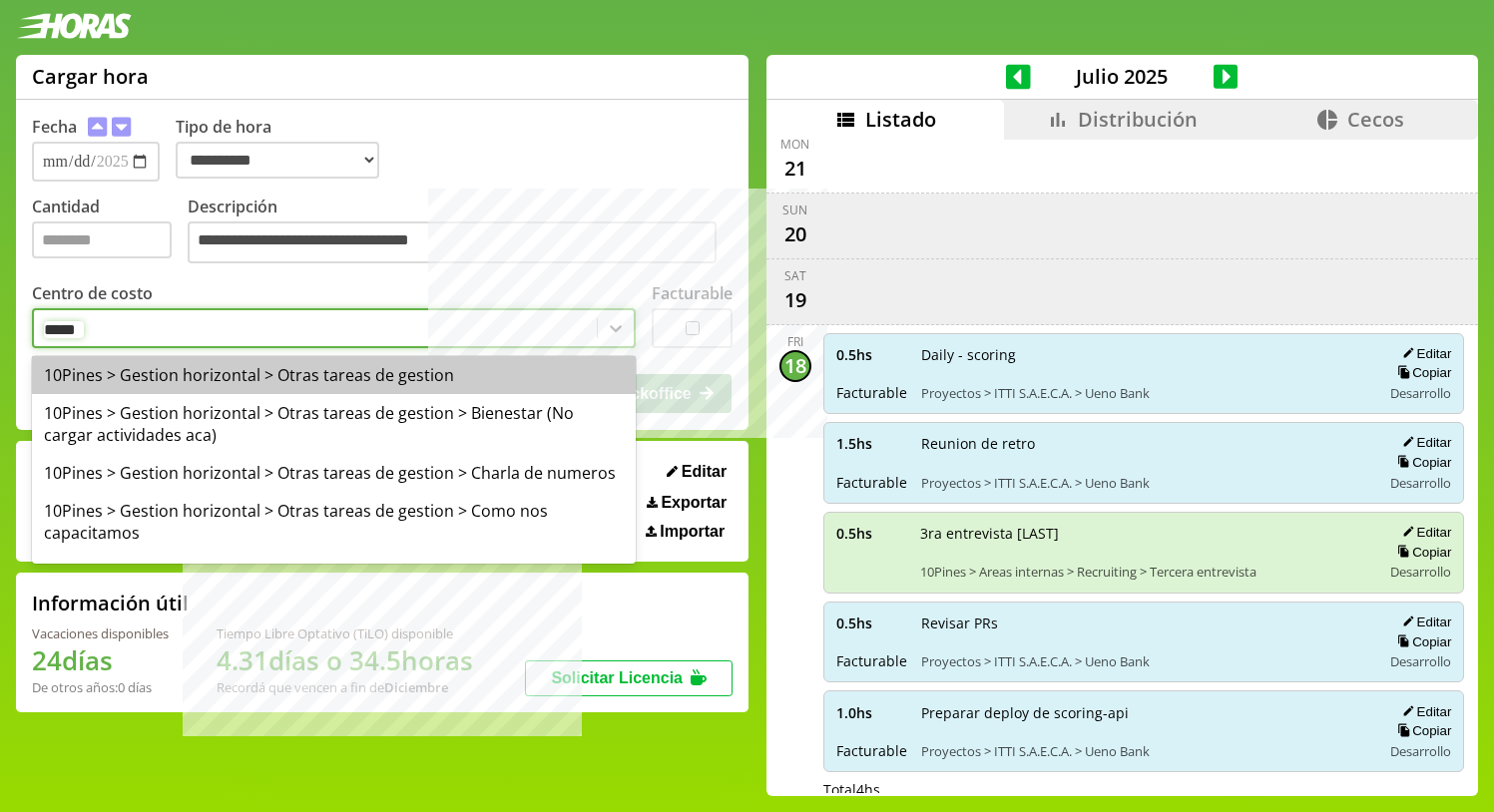 click on "10Pines > Gestion horizontal > Otras tareas de gestion" at bounding box center [333, 375] 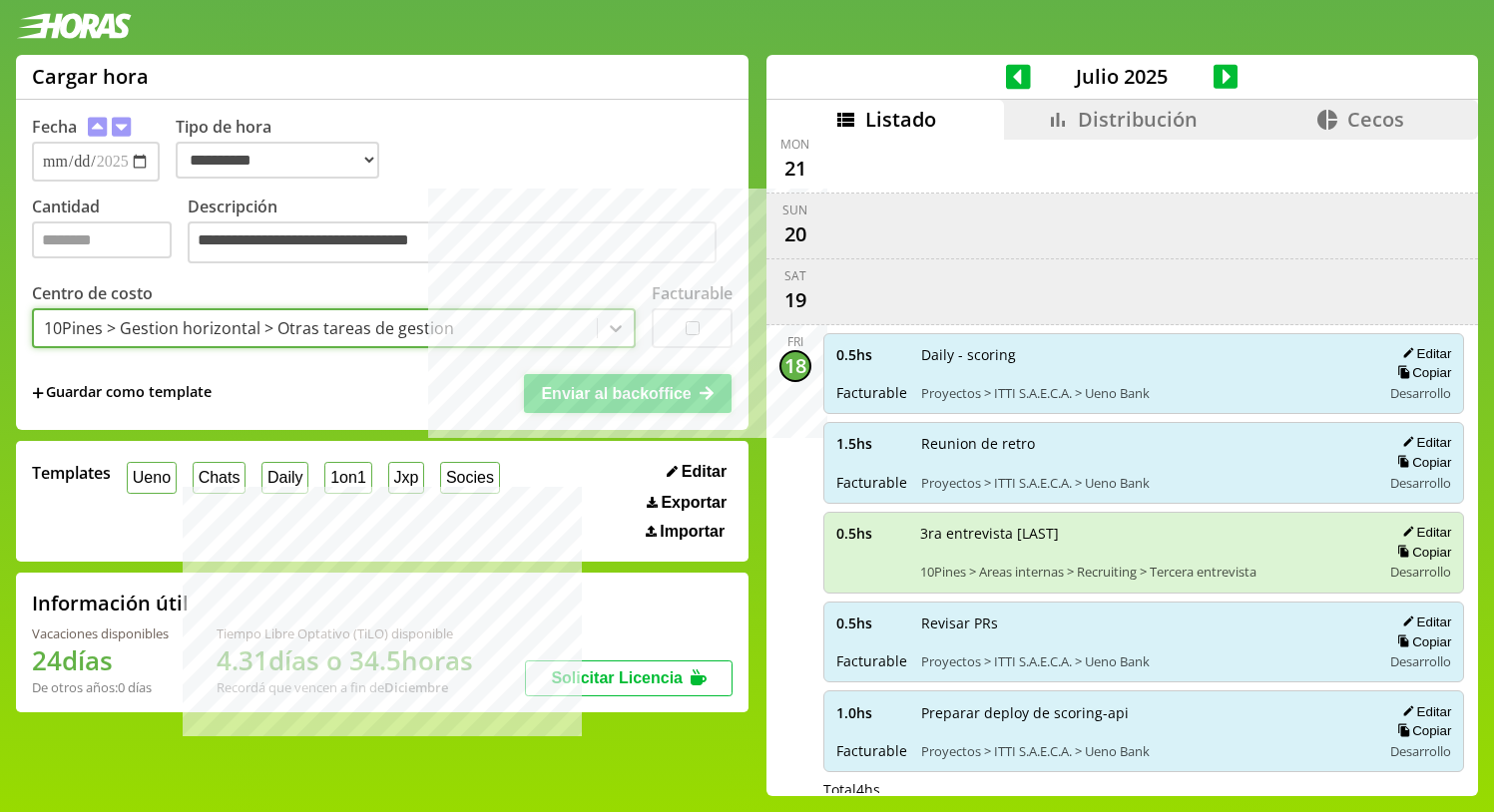 click on "Enviar al backoffice" at bounding box center [616, 393] 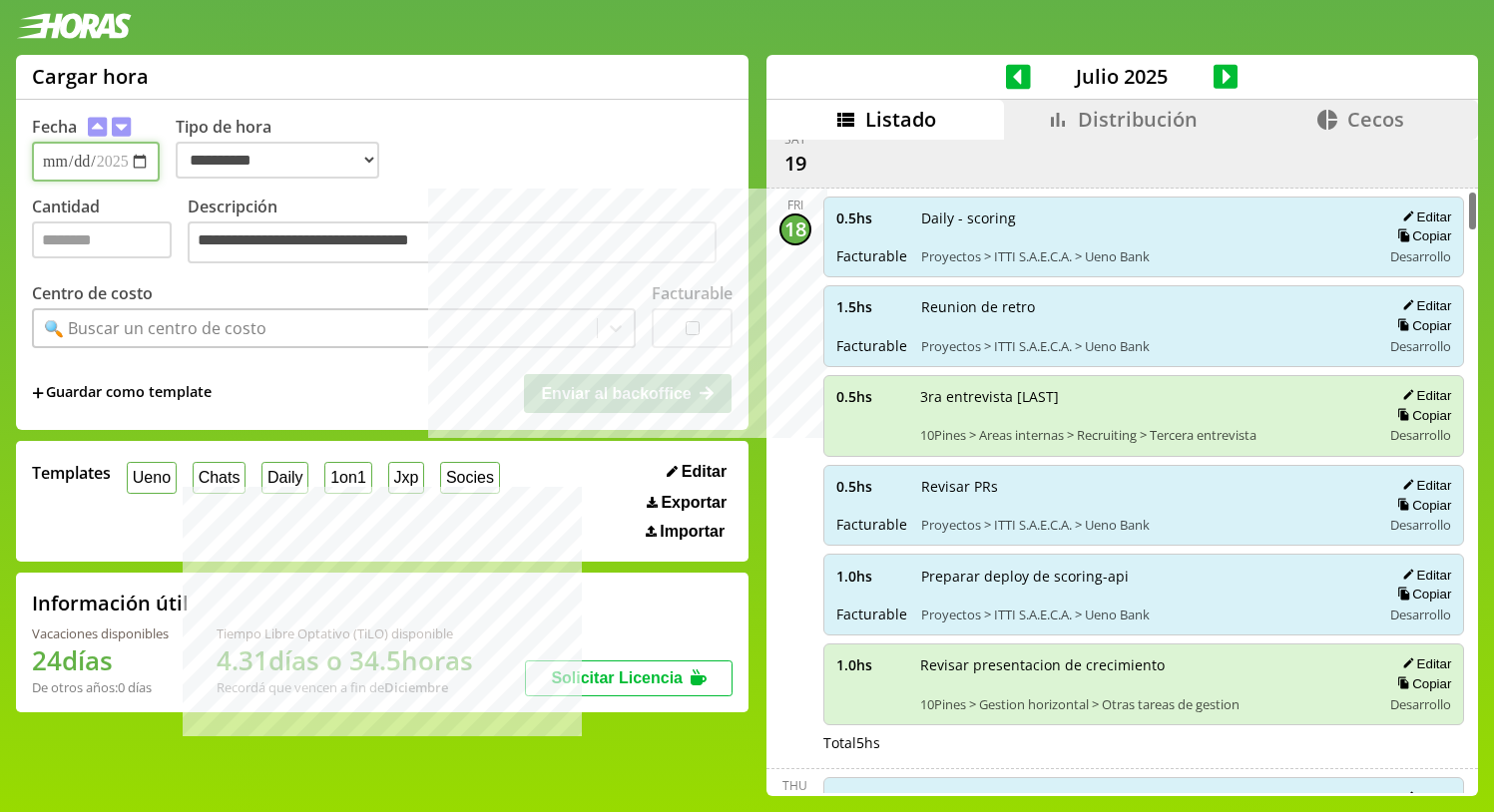 scroll, scrollTop: 805, scrollLeft: 0, axis: vertical 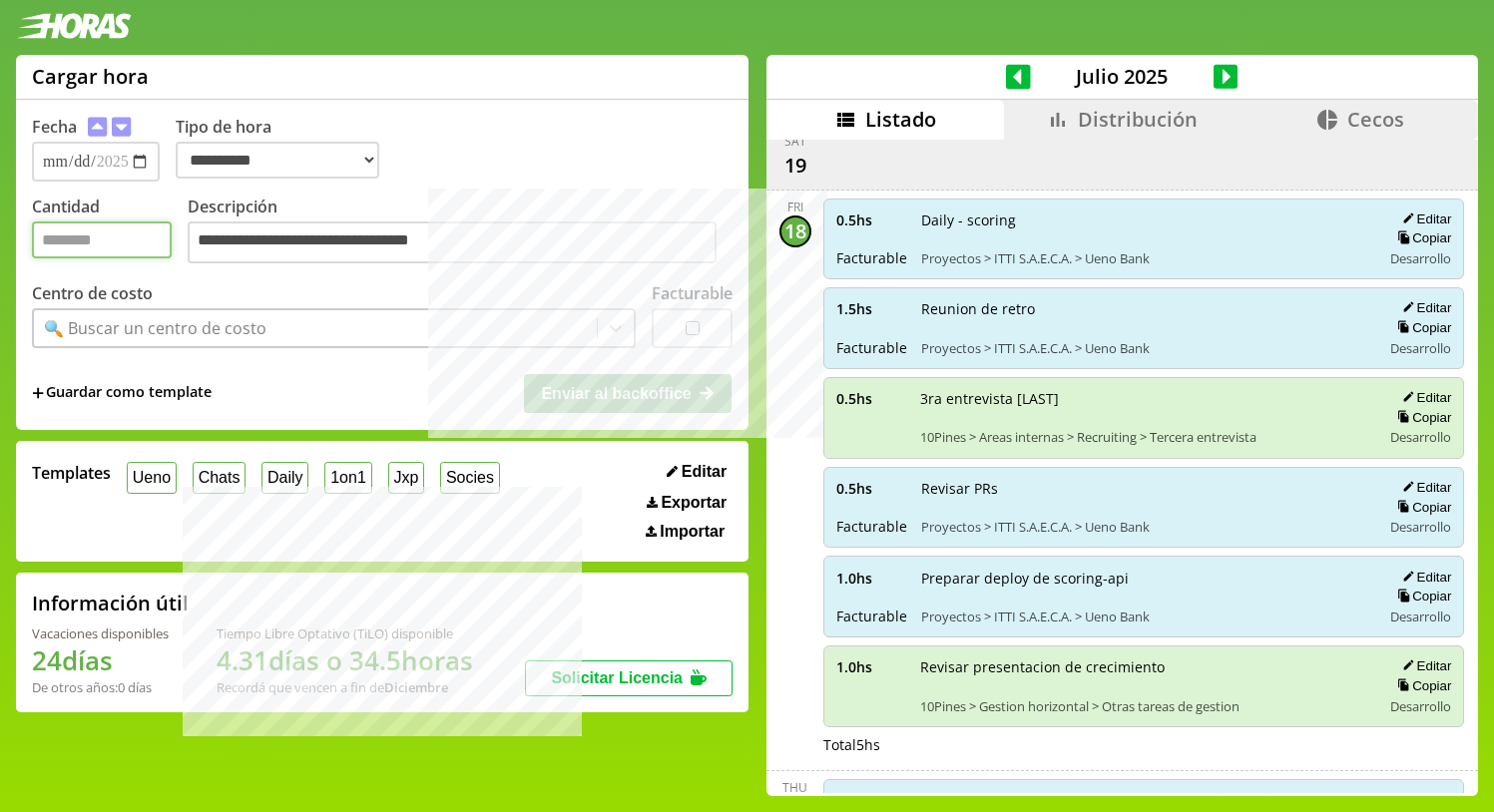 click on "Cantidad" at bounding box center (102, 239) 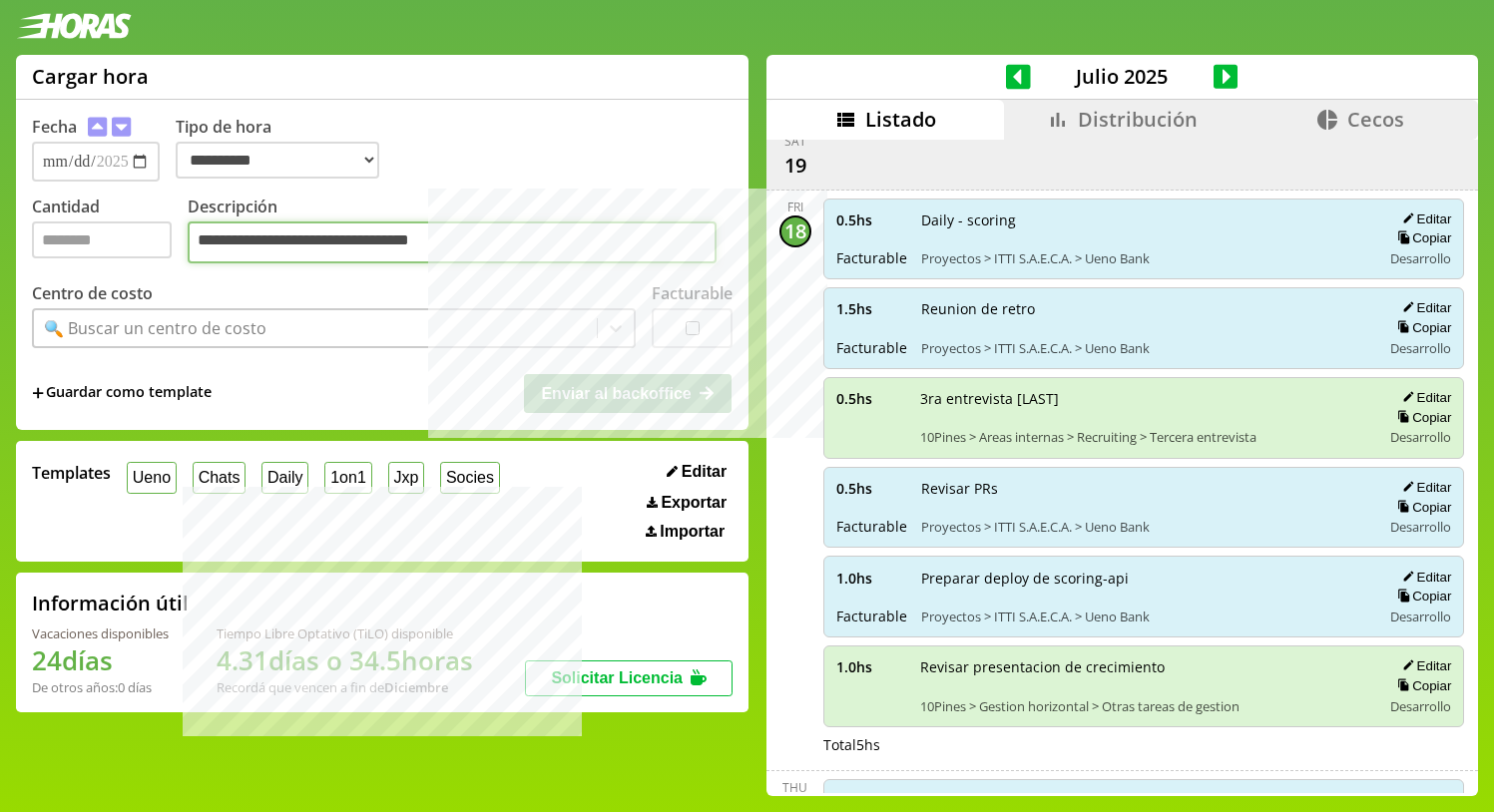 type 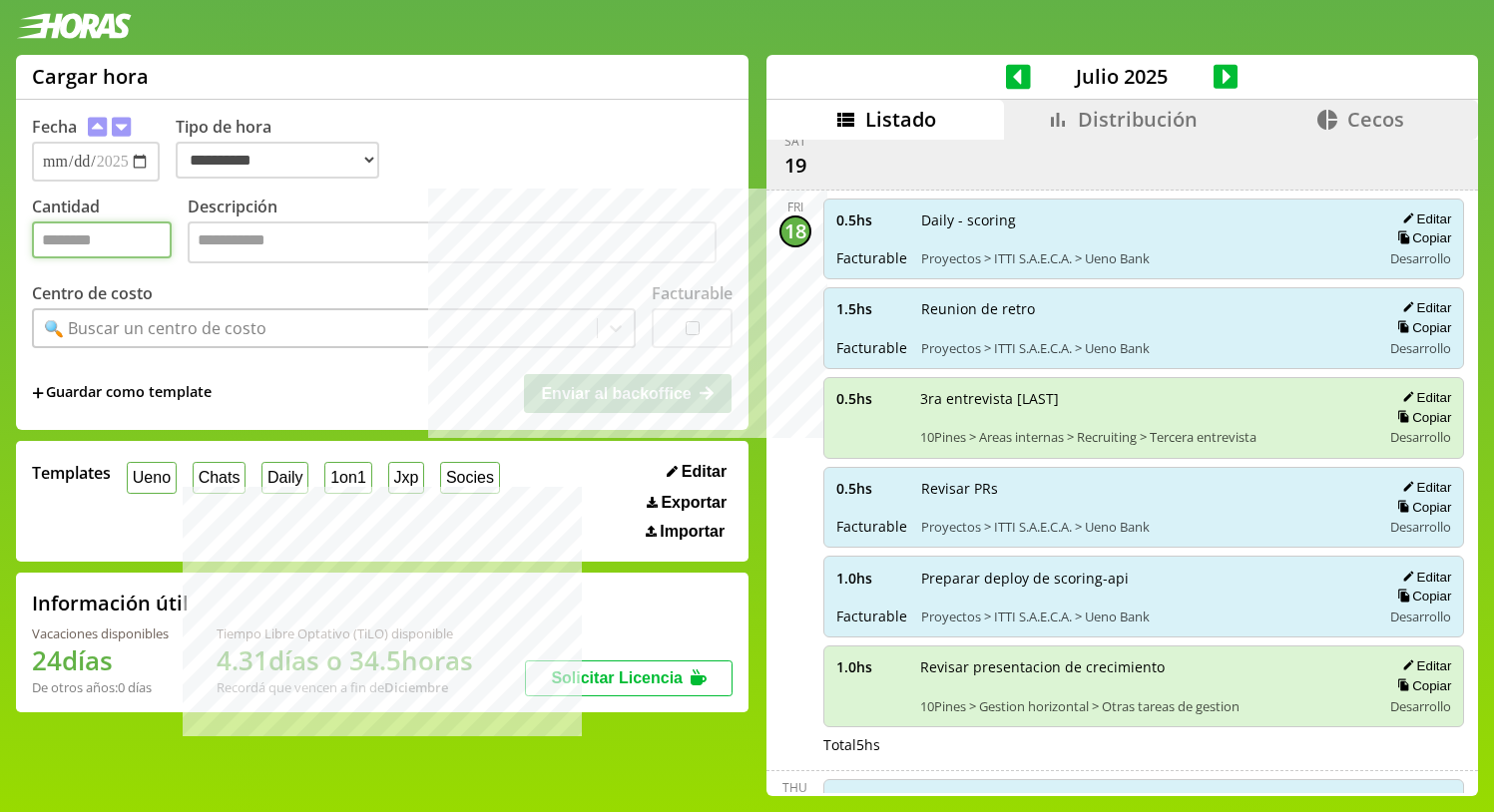 type on "*" 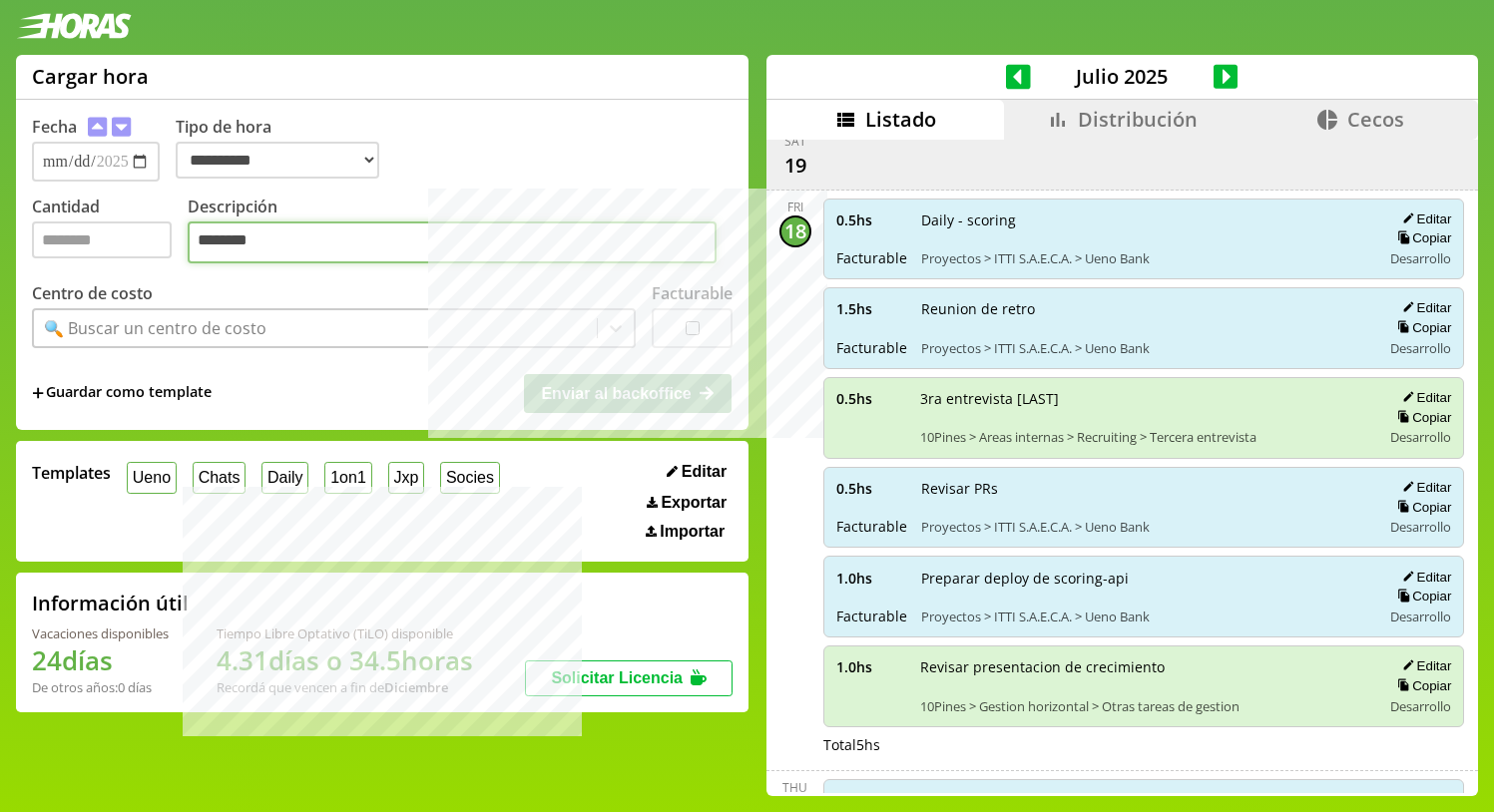 type on "*********" 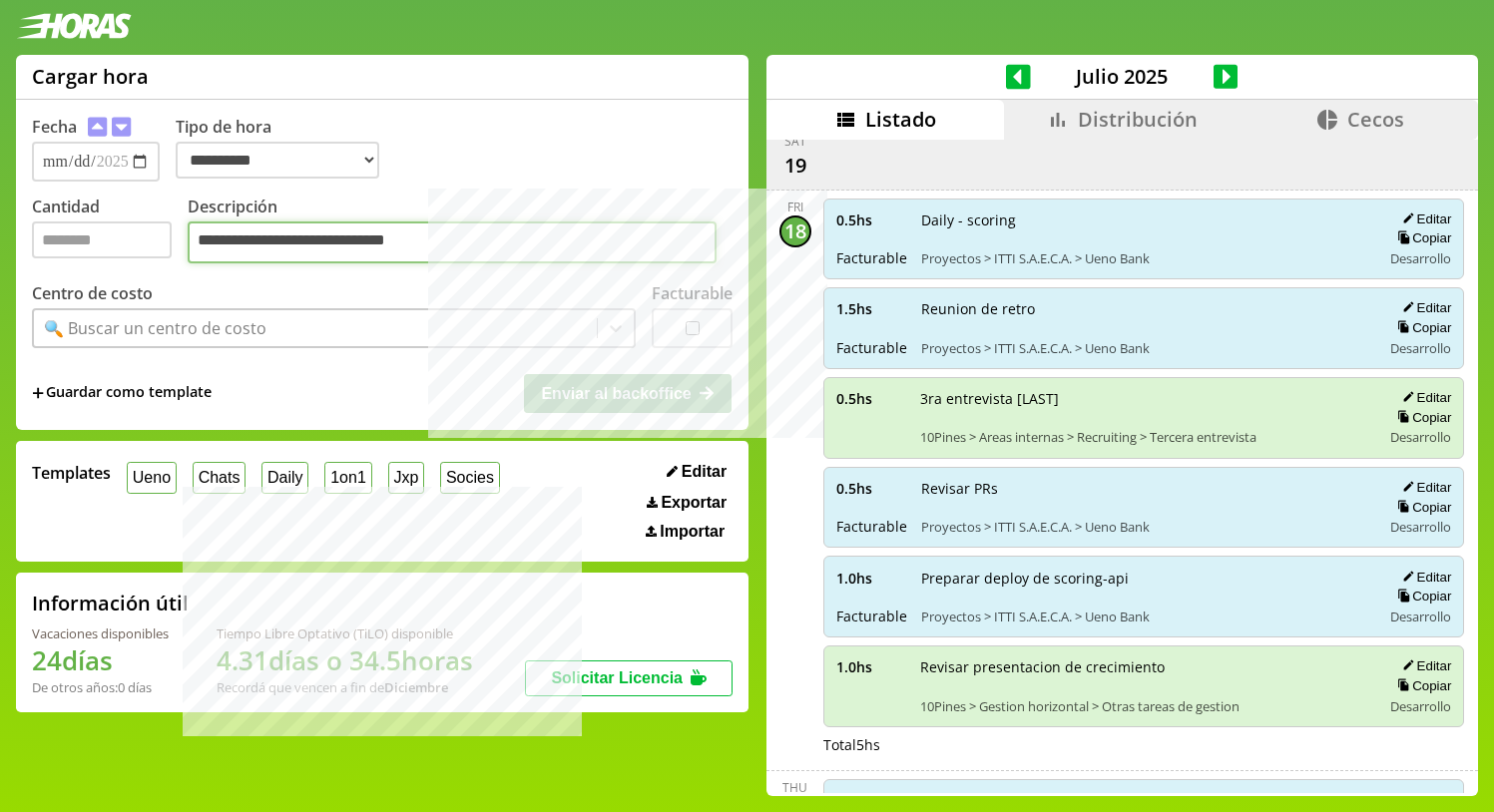 type on "**********" 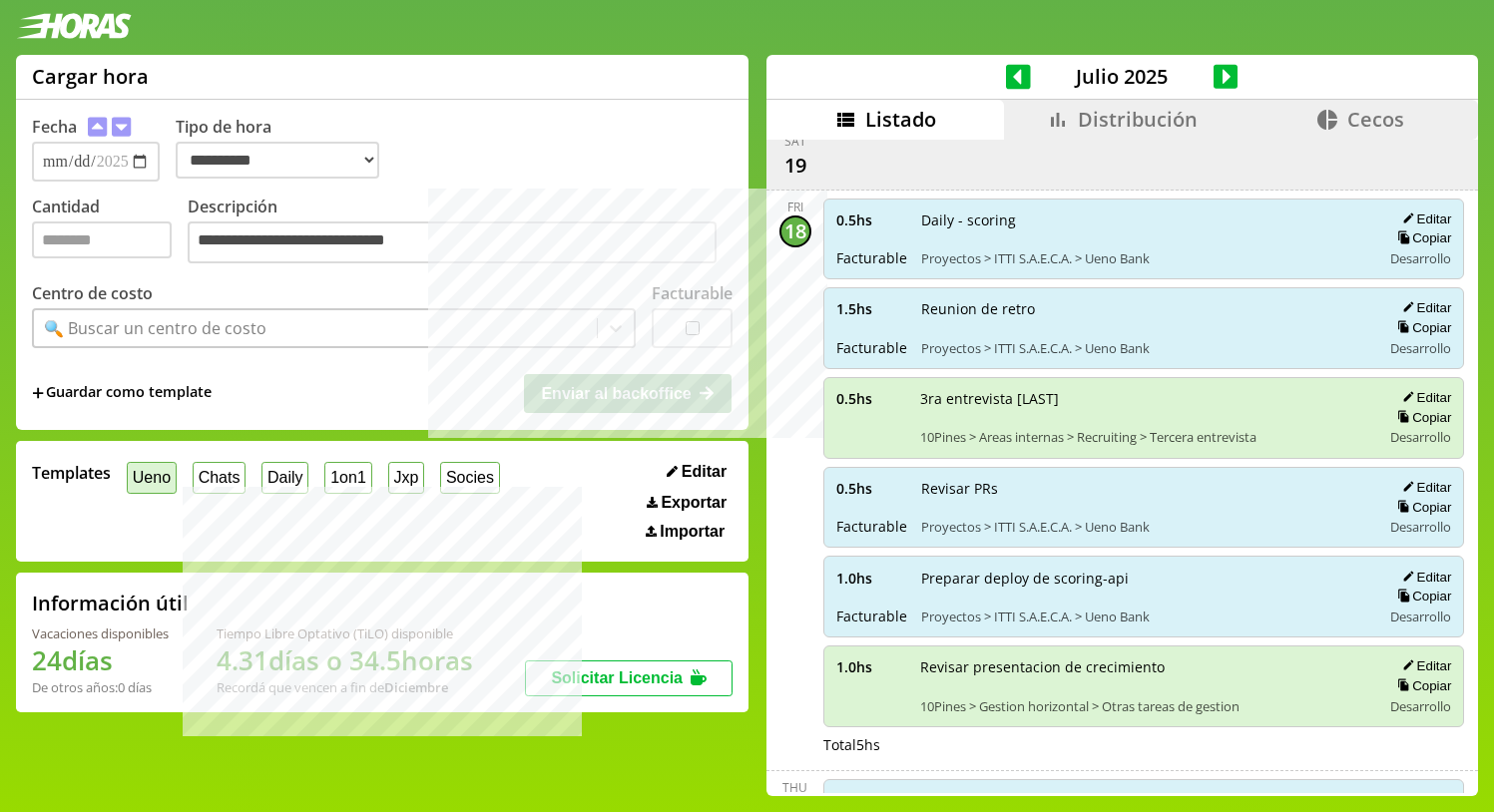 click on "Ueno" at bounding box center [152, 477] 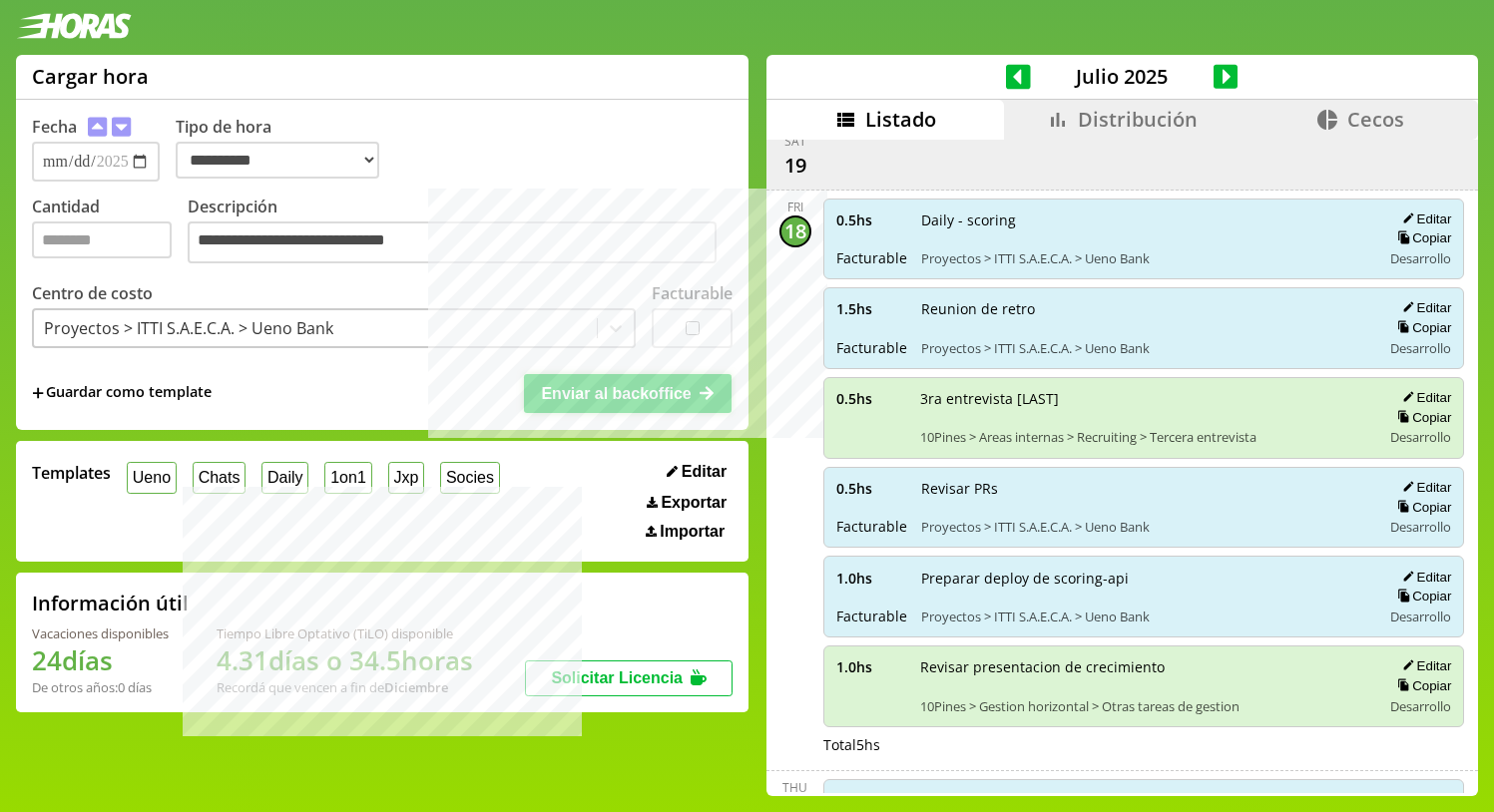 click on "Enviar al backoffice" at bounding box center (616, 393) 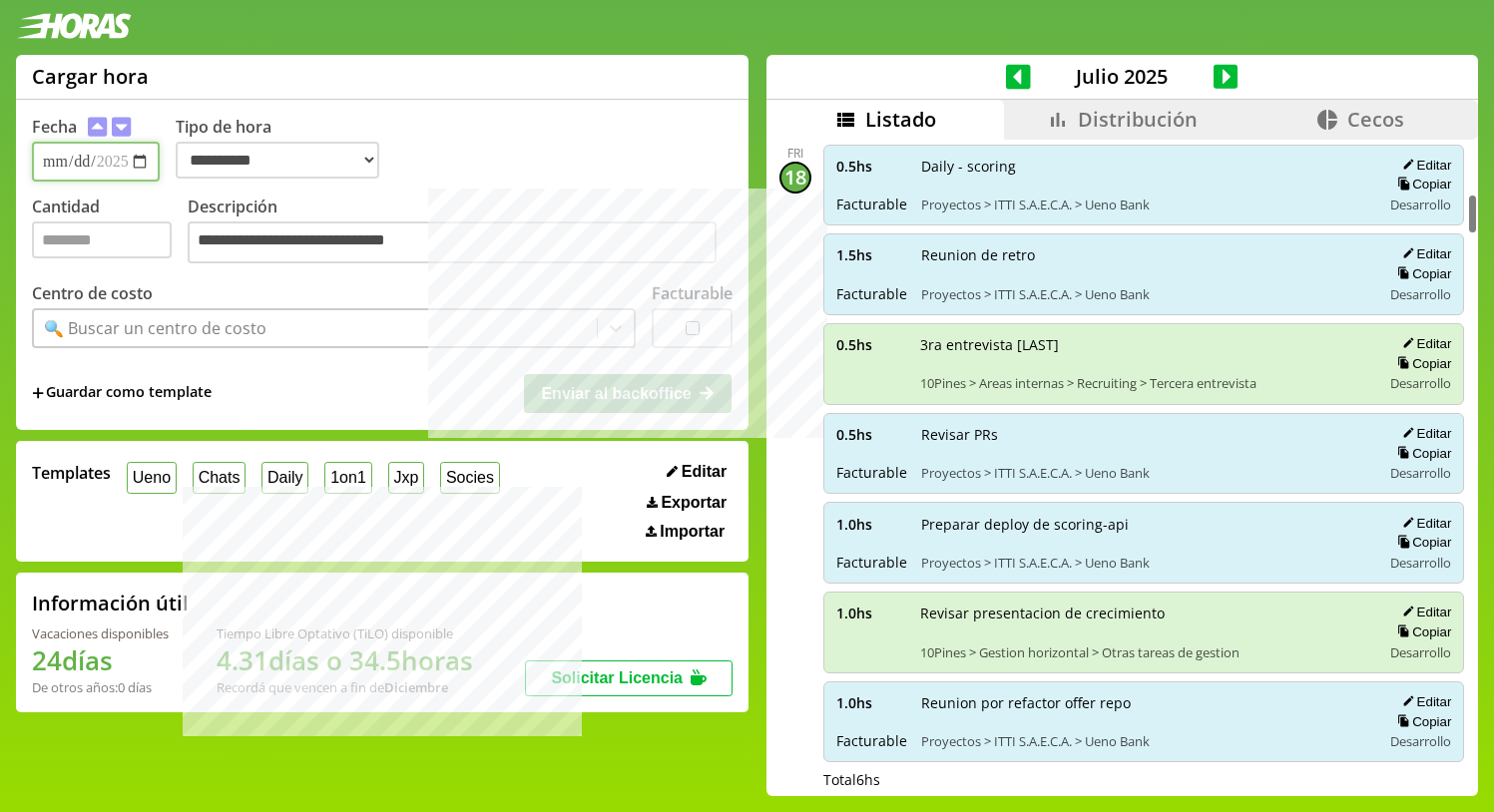 scroll, scrollTop: 850, scrollLeft: 0, axis: vertical 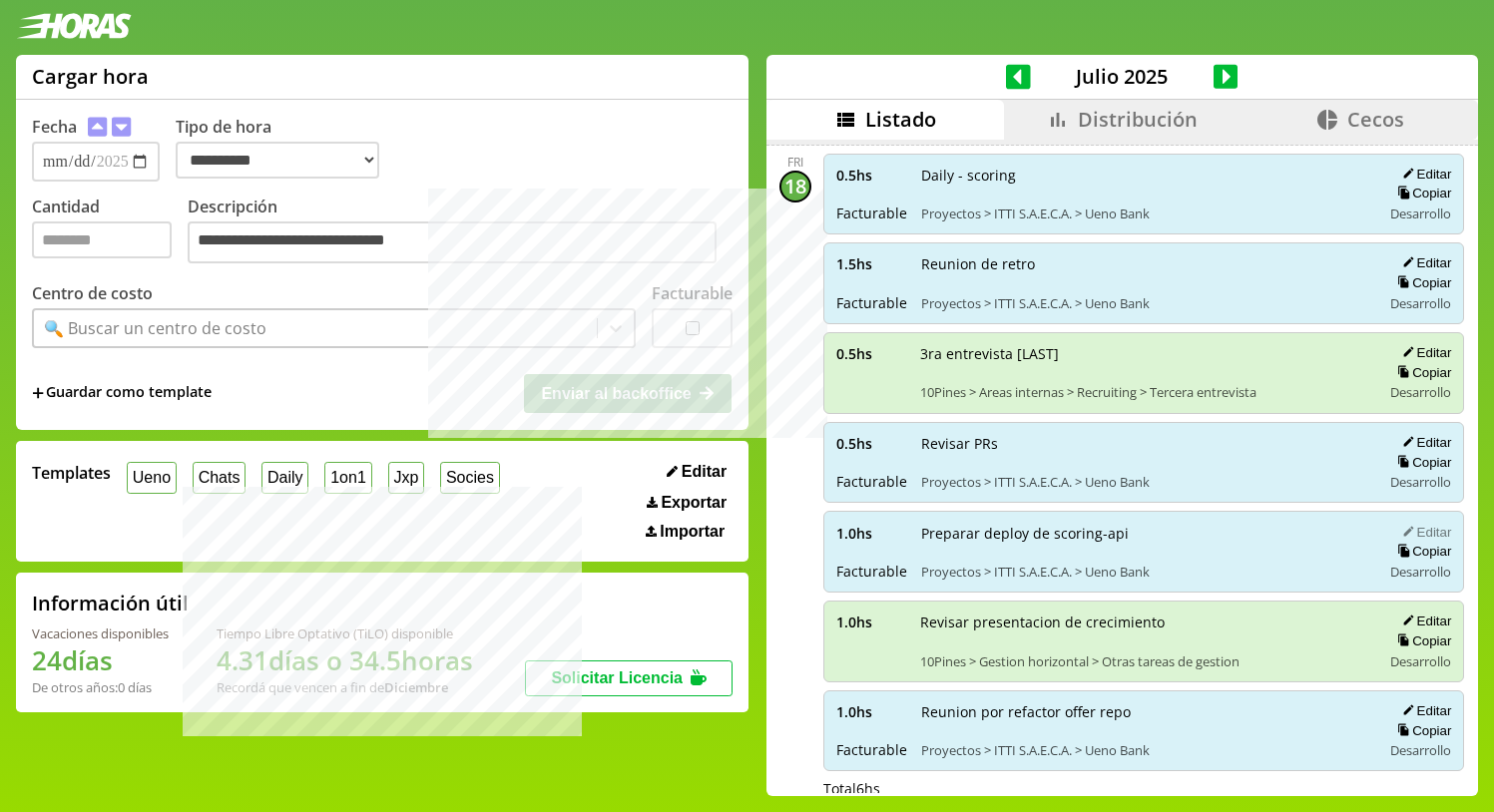 click on "Editar" at bounding box center (1423, 532) 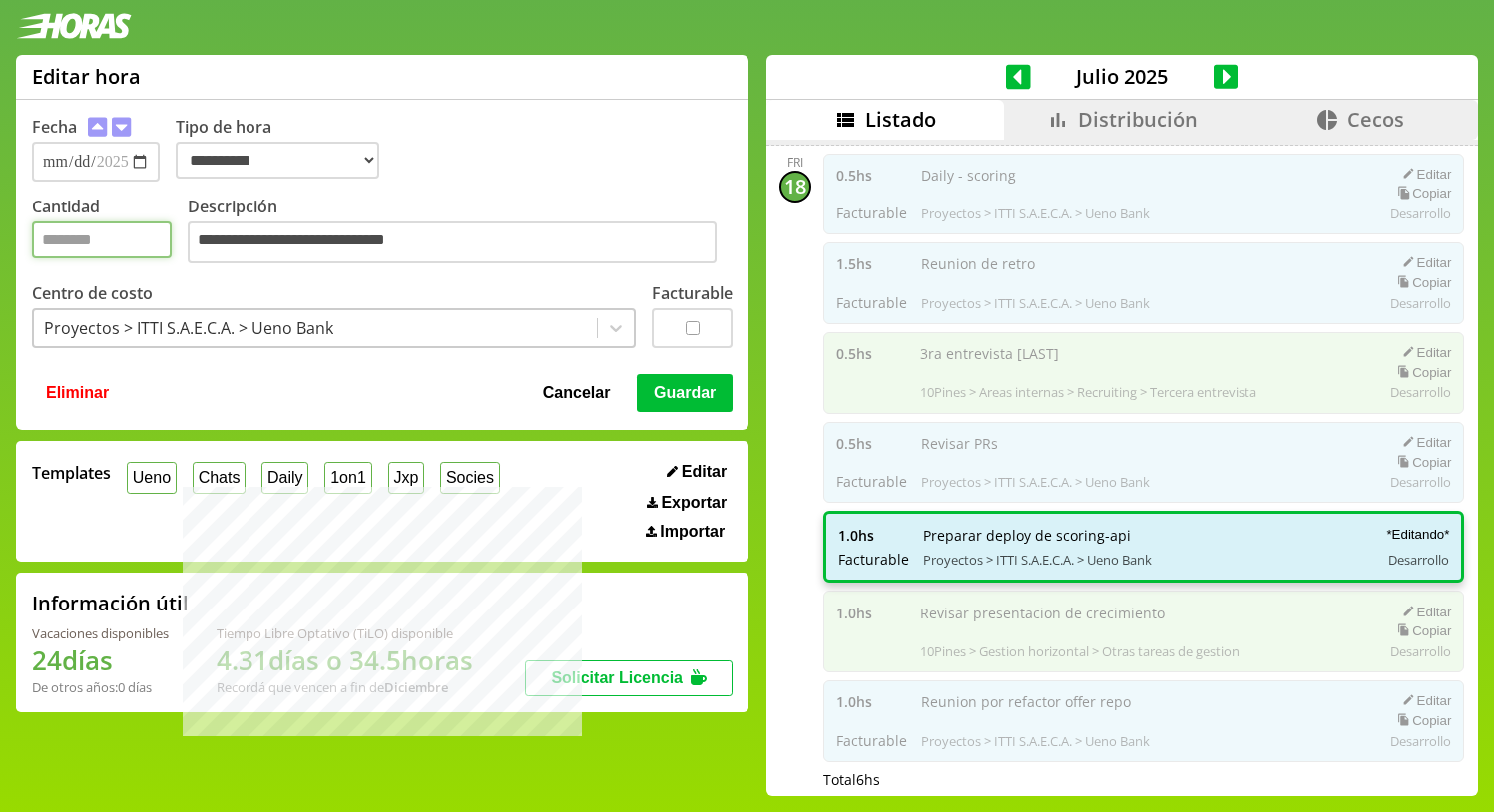 click on "*" at bounding box center (102, 239) 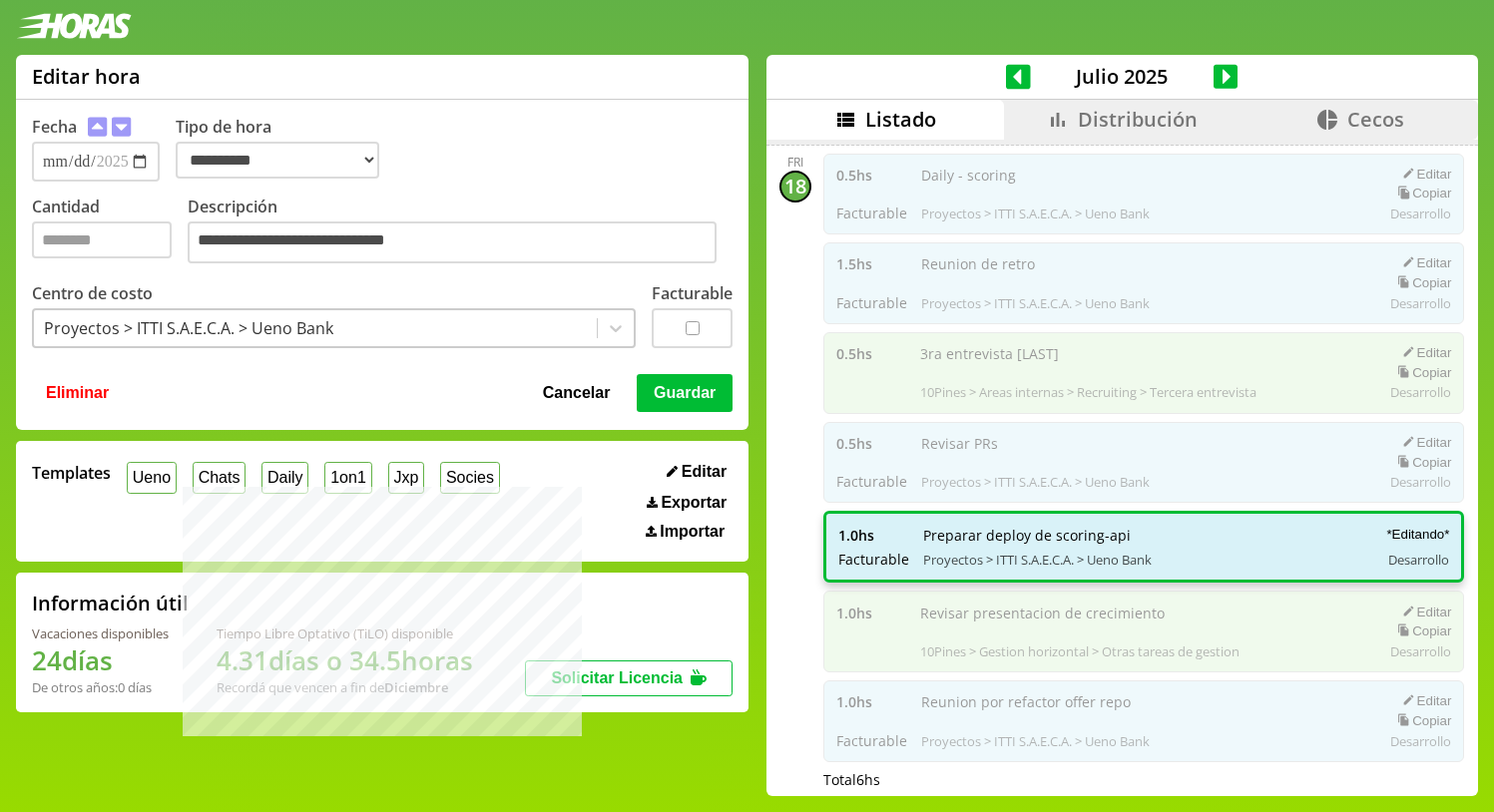 click on "Guardar" at bounding box center (685, 393) 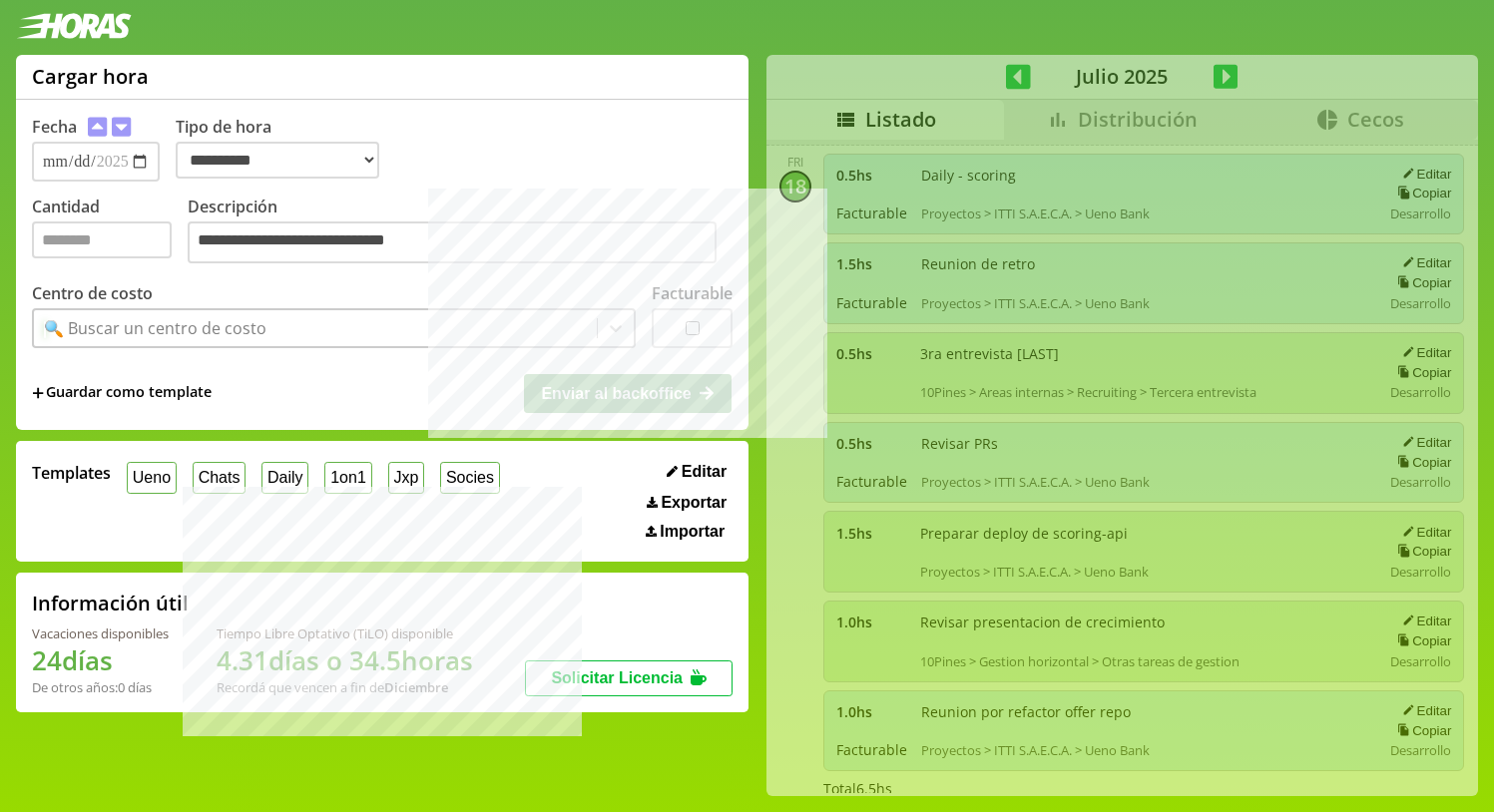click on "🔍 Buscar un centro de costo" at bounding box center [315, 328] 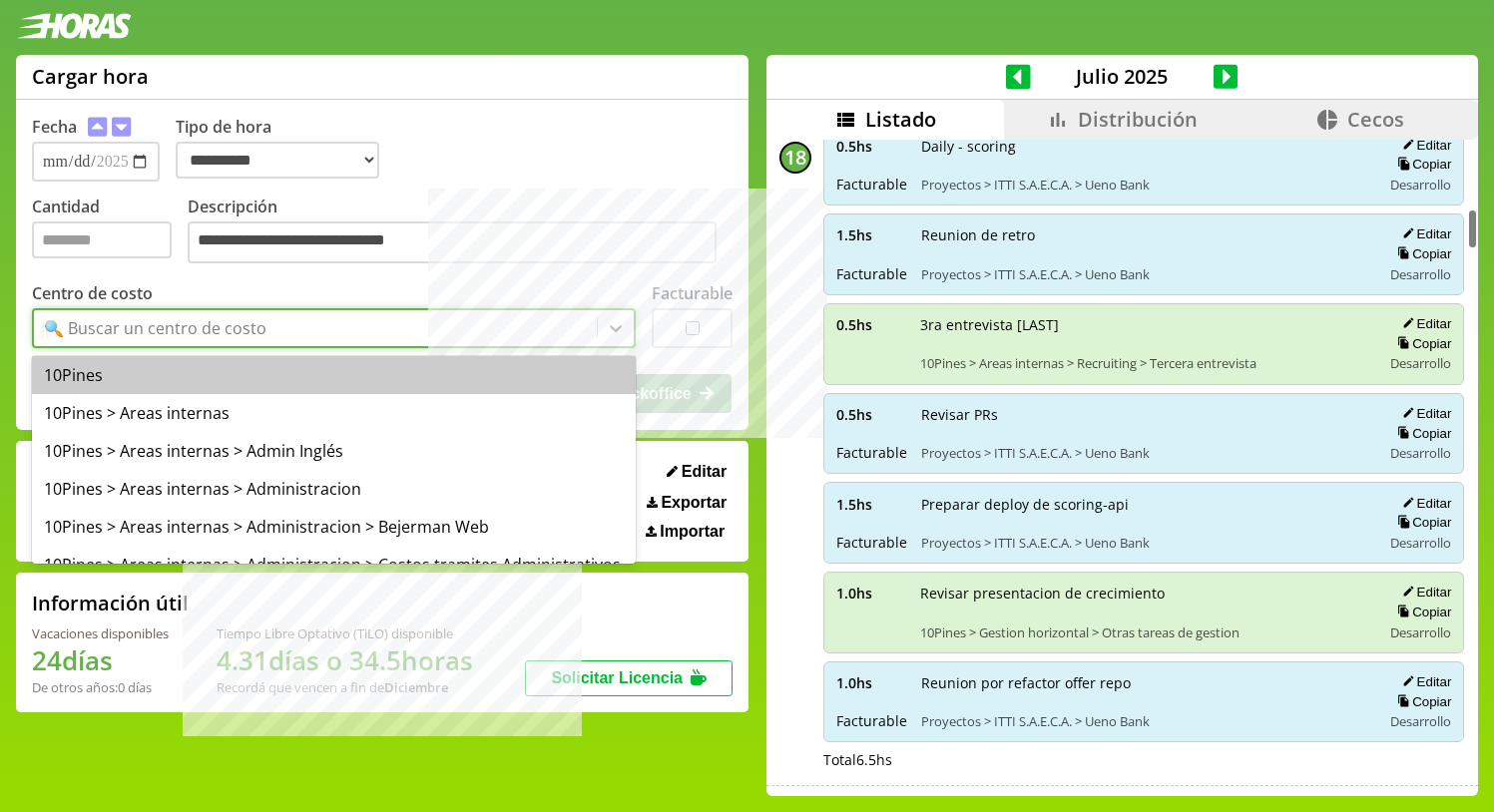 scroll, scrollTop: 850, scrollLeft: 0, axis: vertical 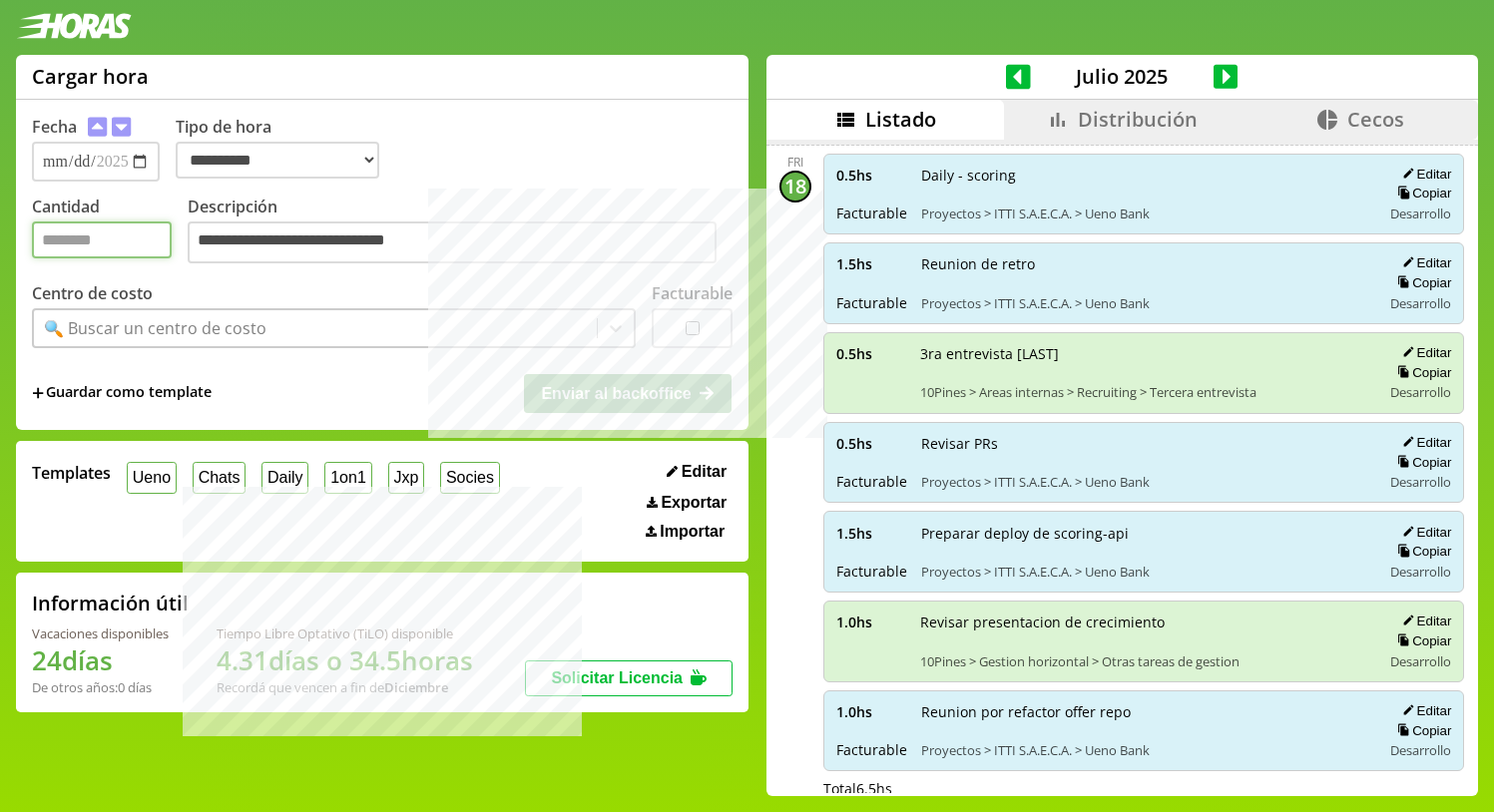 click on "Cantidad" at bounding box center (102, 239) 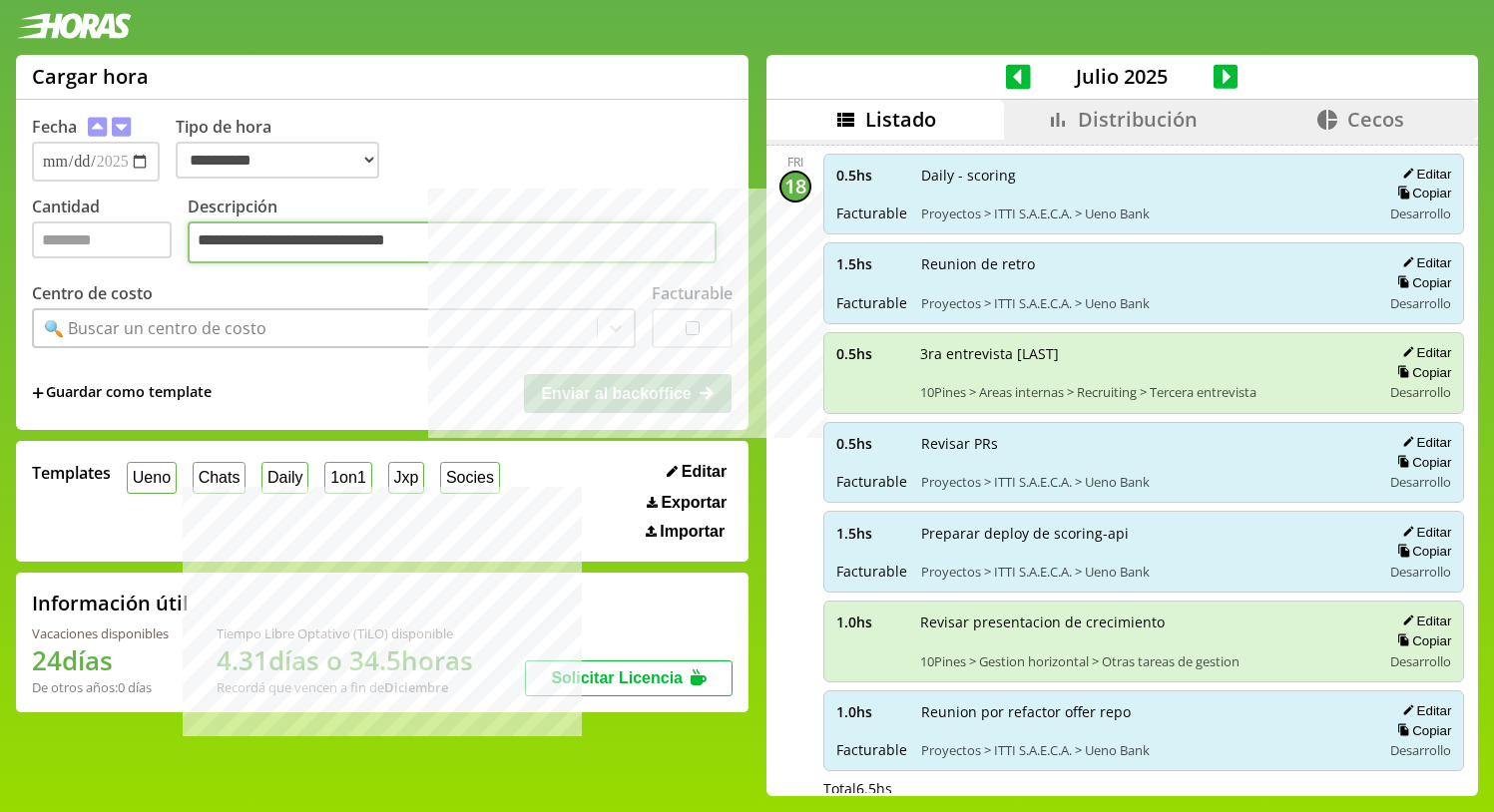 drag, startPoint x: 190, startPoint y: 255, endPoint x: 313, endPoint y: 274, distance: 124.4588 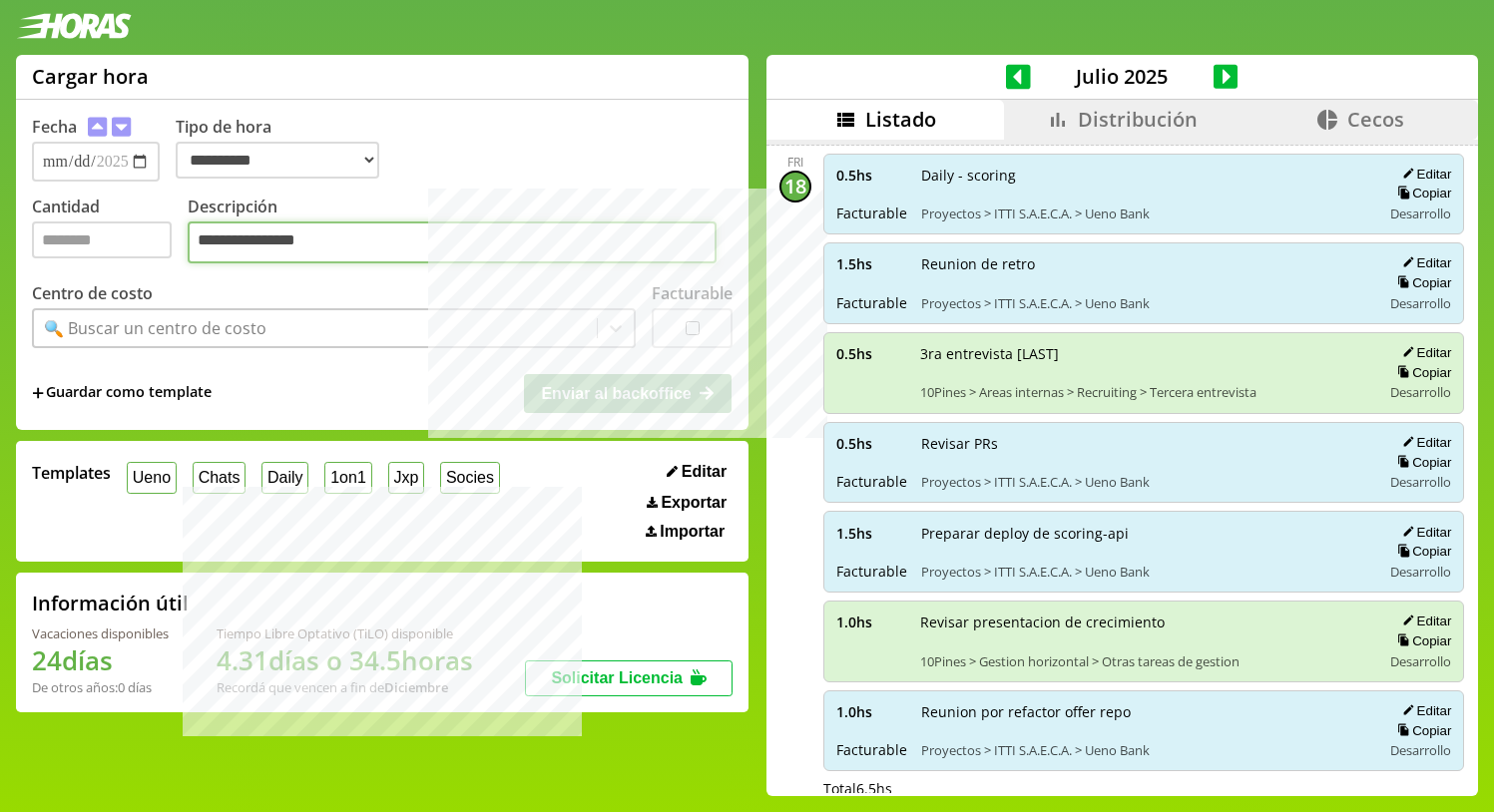 type on "**********" 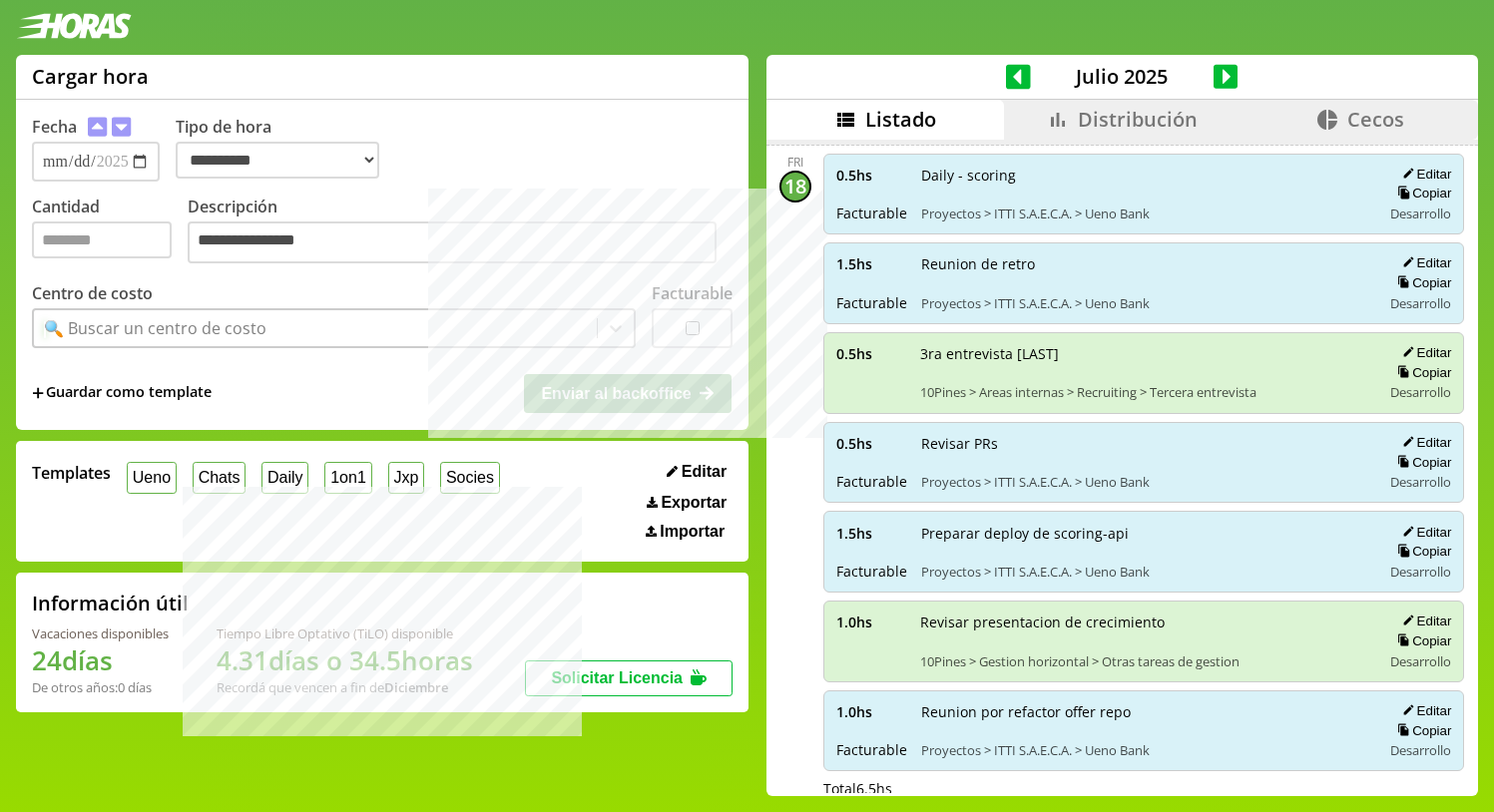 drag, startPoint x: 178, startPoint y: 335, endPoint x: 217, endPoint y: 313, distance: 44.777226 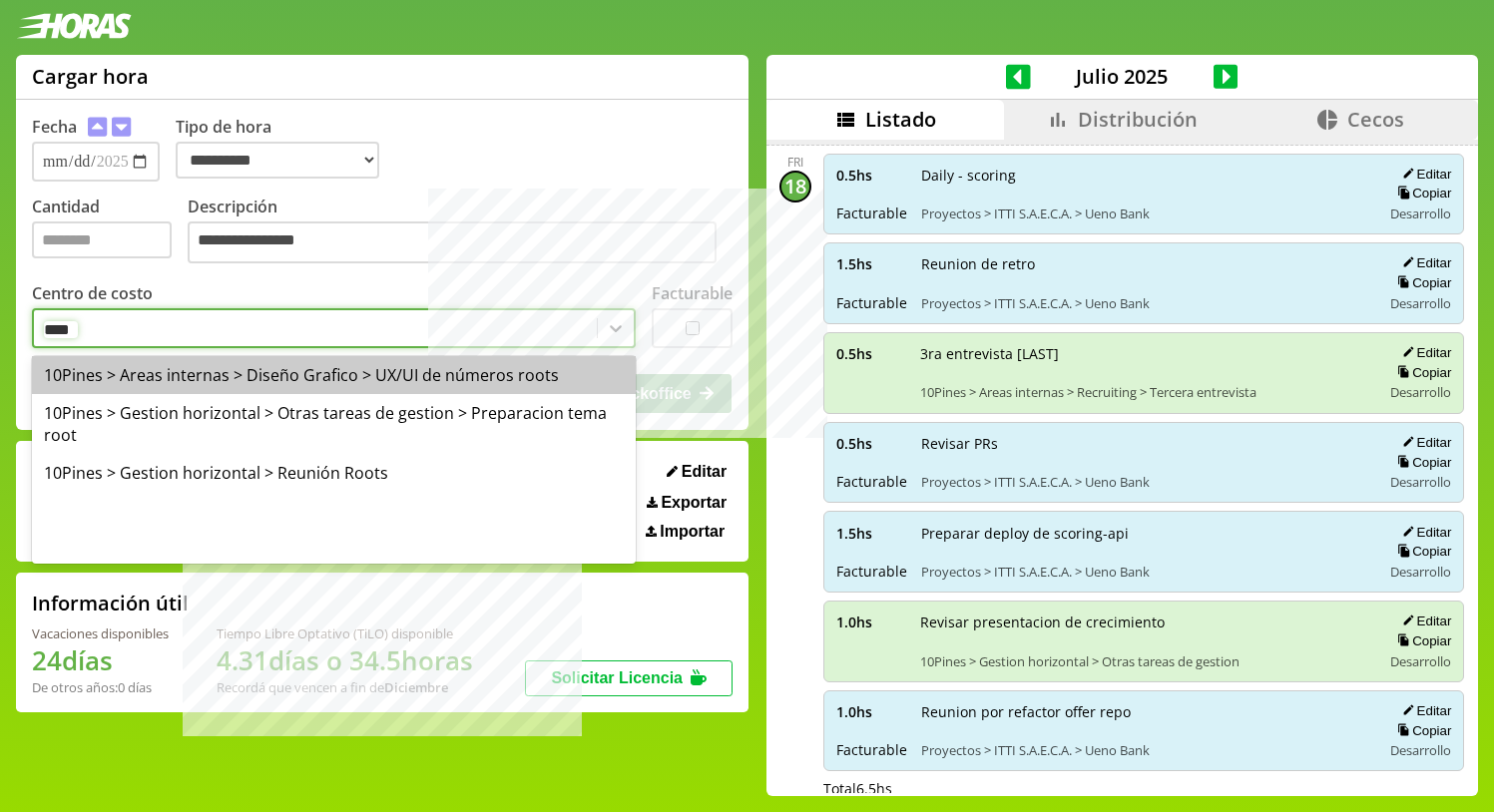 type on "*****" 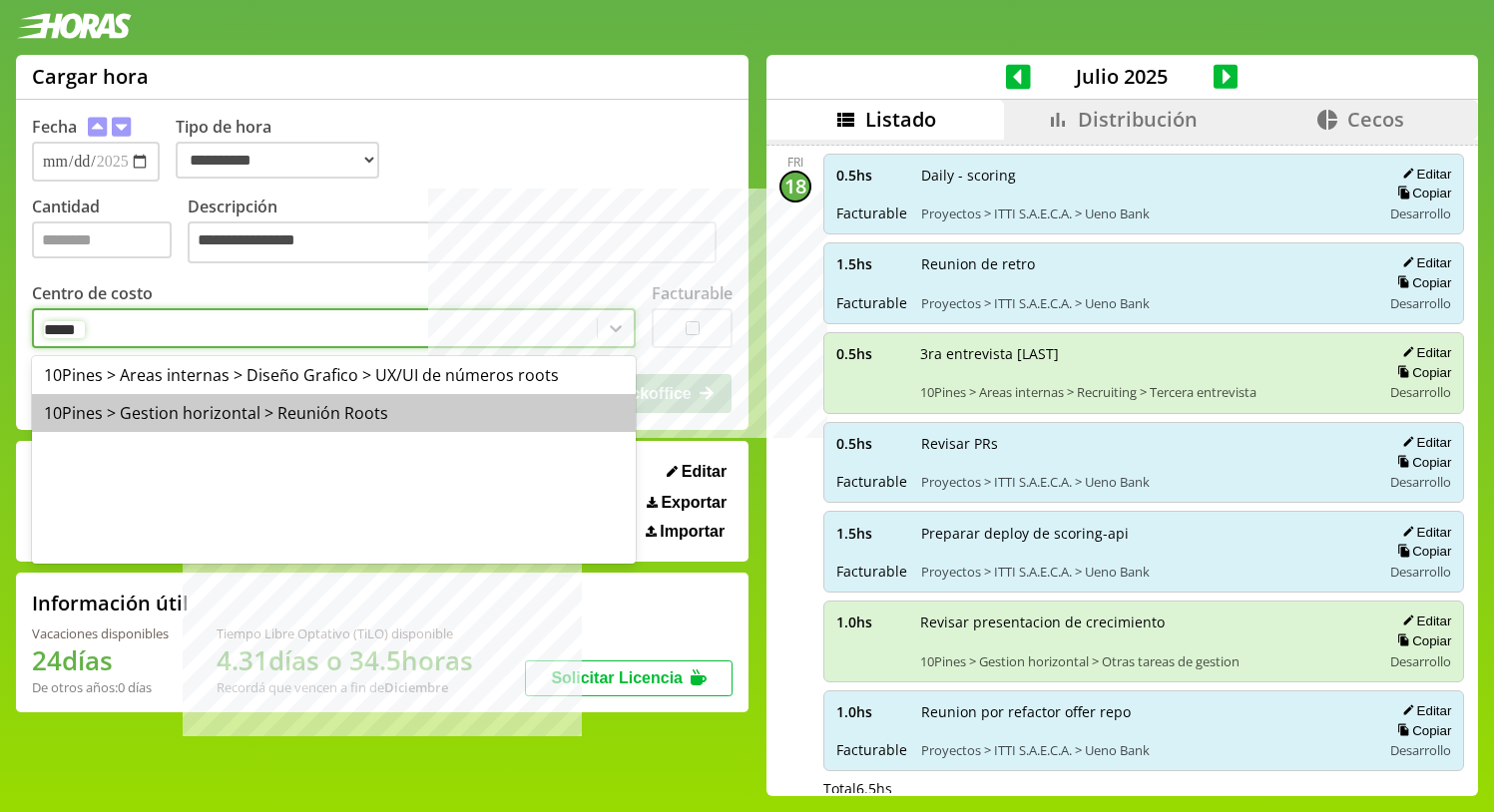 click on "10Pines > Gestion horizontal > Reunión Roots" at bounding box center (333, 413) 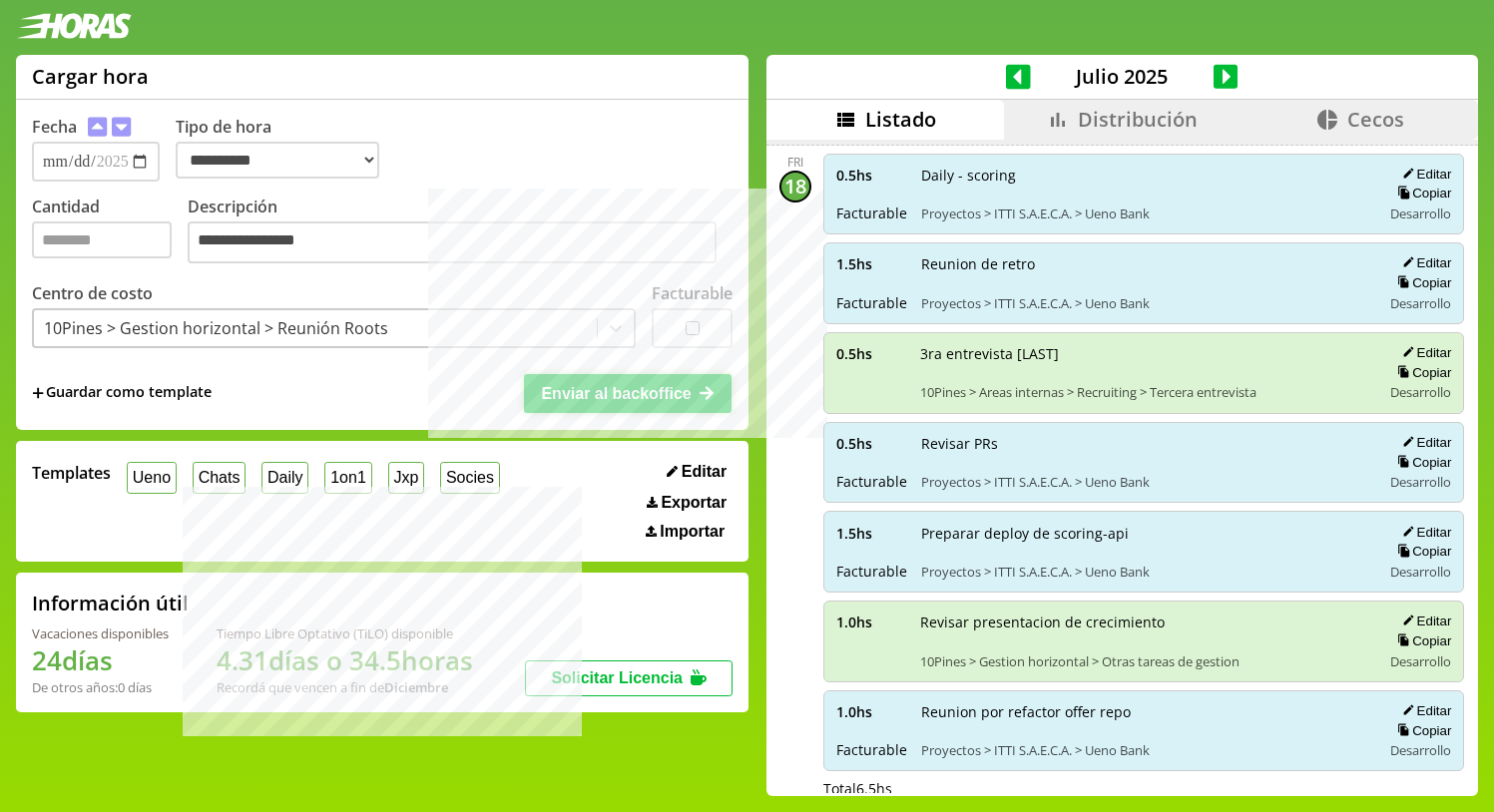click 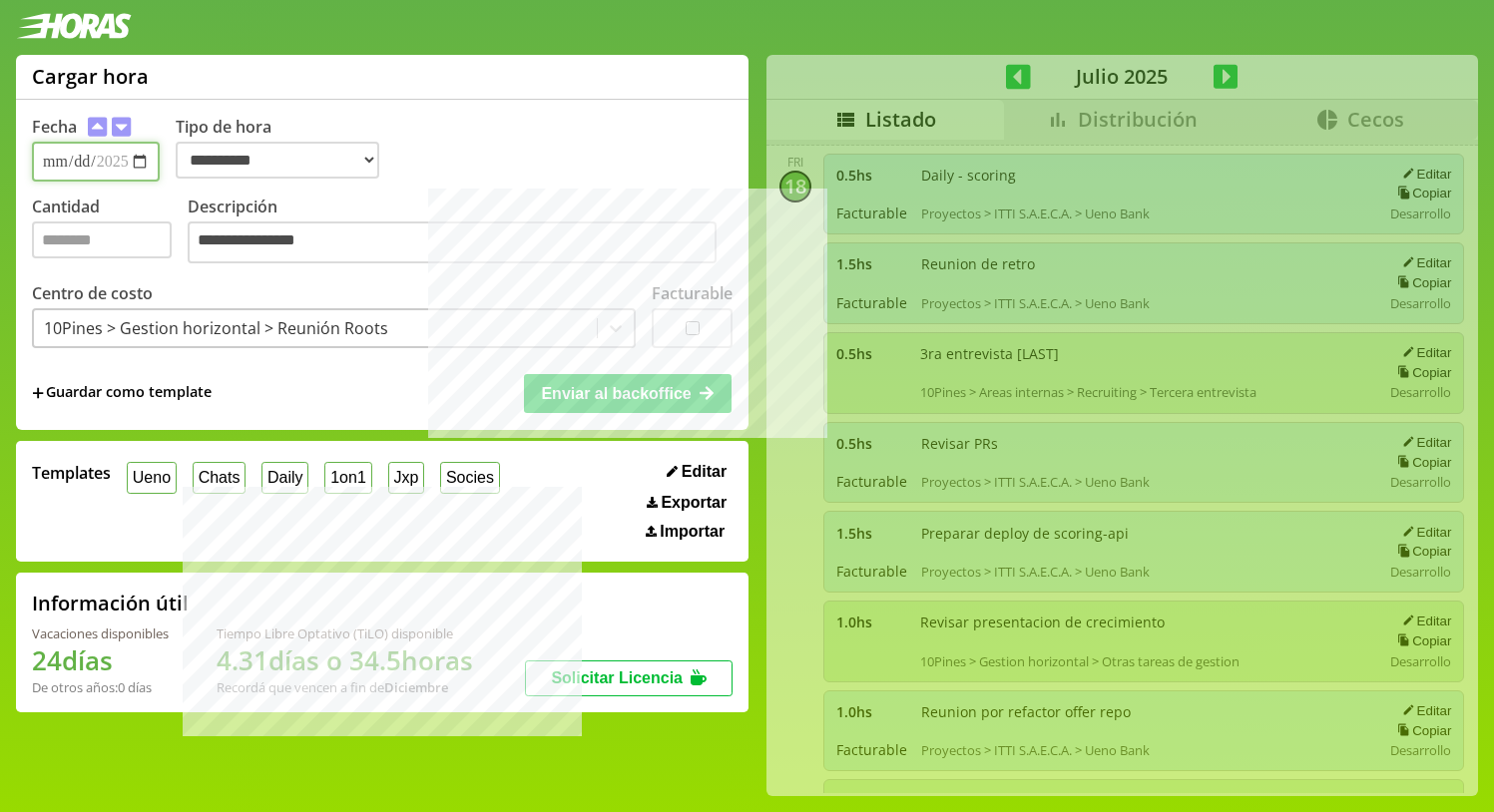 type 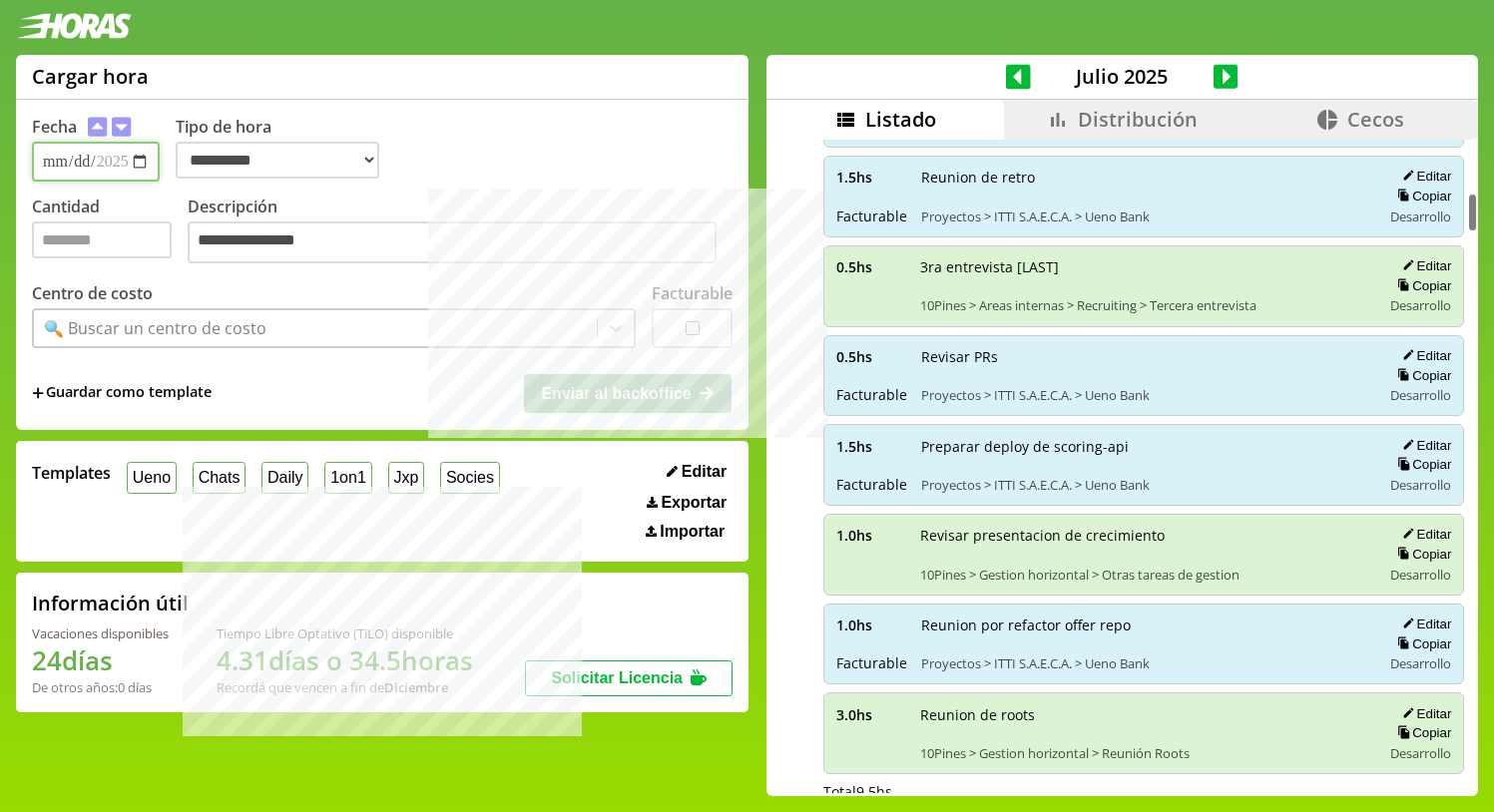 scroll, scrollTop: 850, scrollLeft: 0, axis: vertical 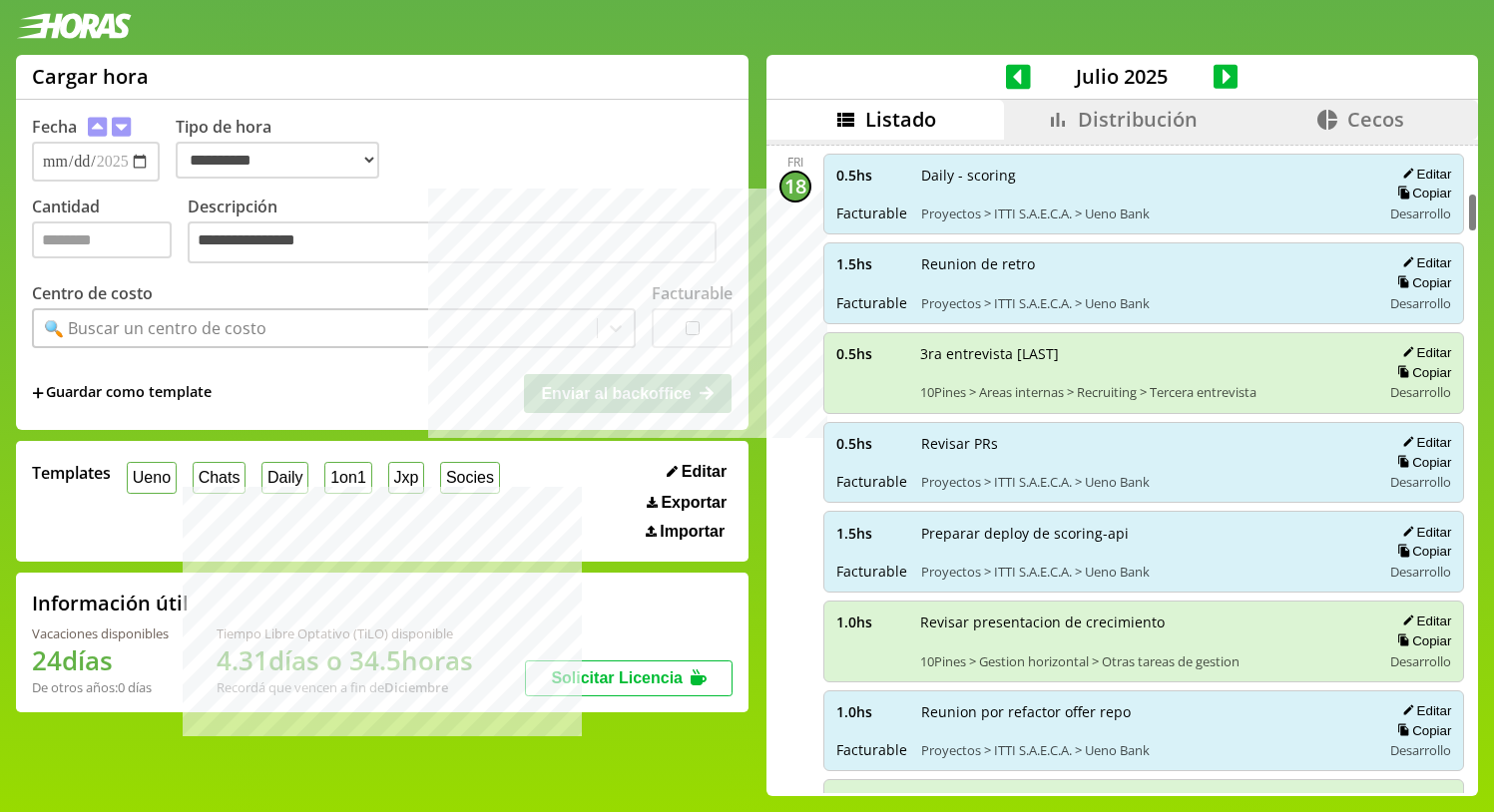 click on "Distribución" at bounding box center [1138, 119] 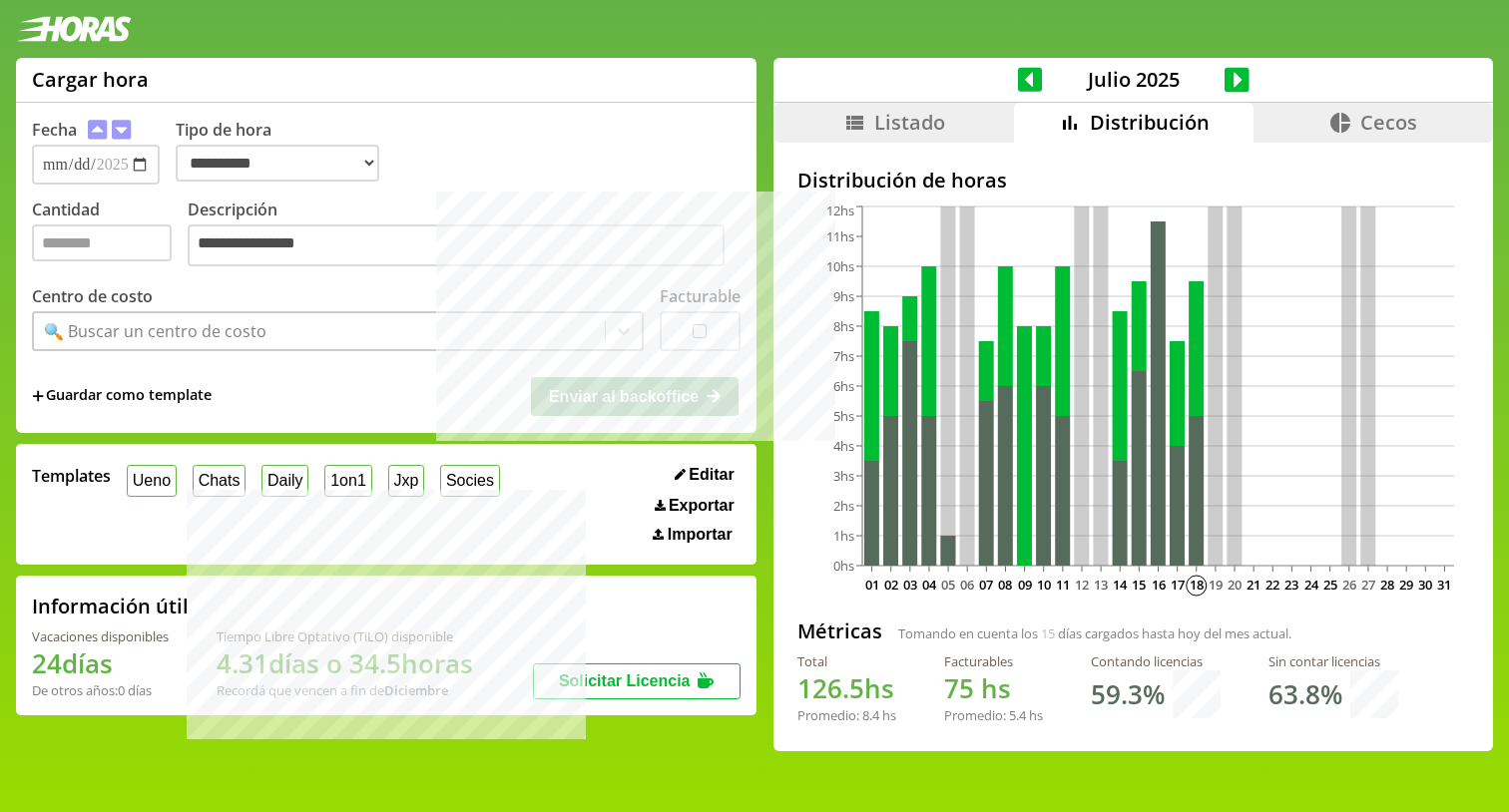 click on "Listado" at bounding box center (909, 122) 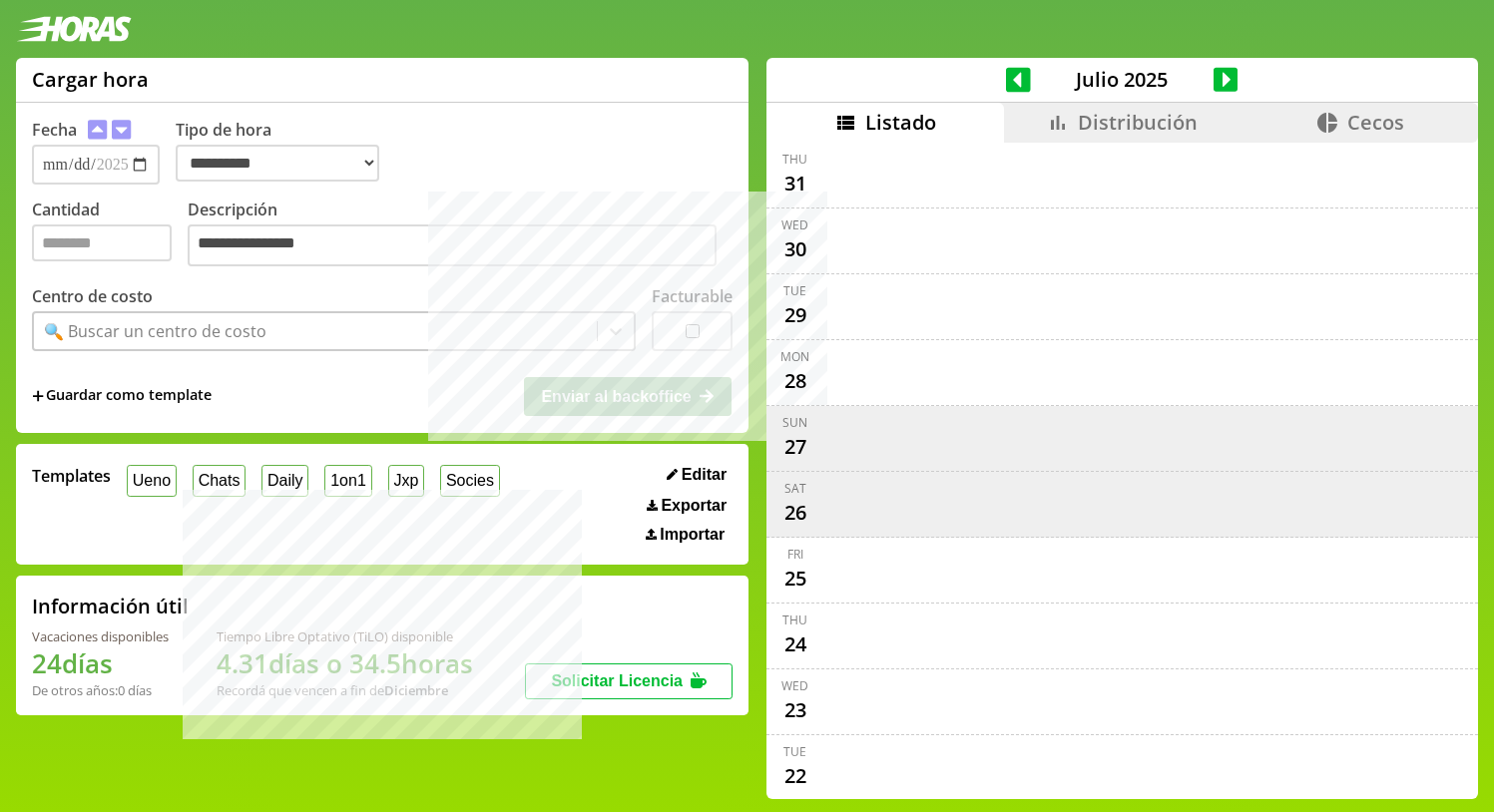 click on "Distribución" at bounding box center (1138, 122) 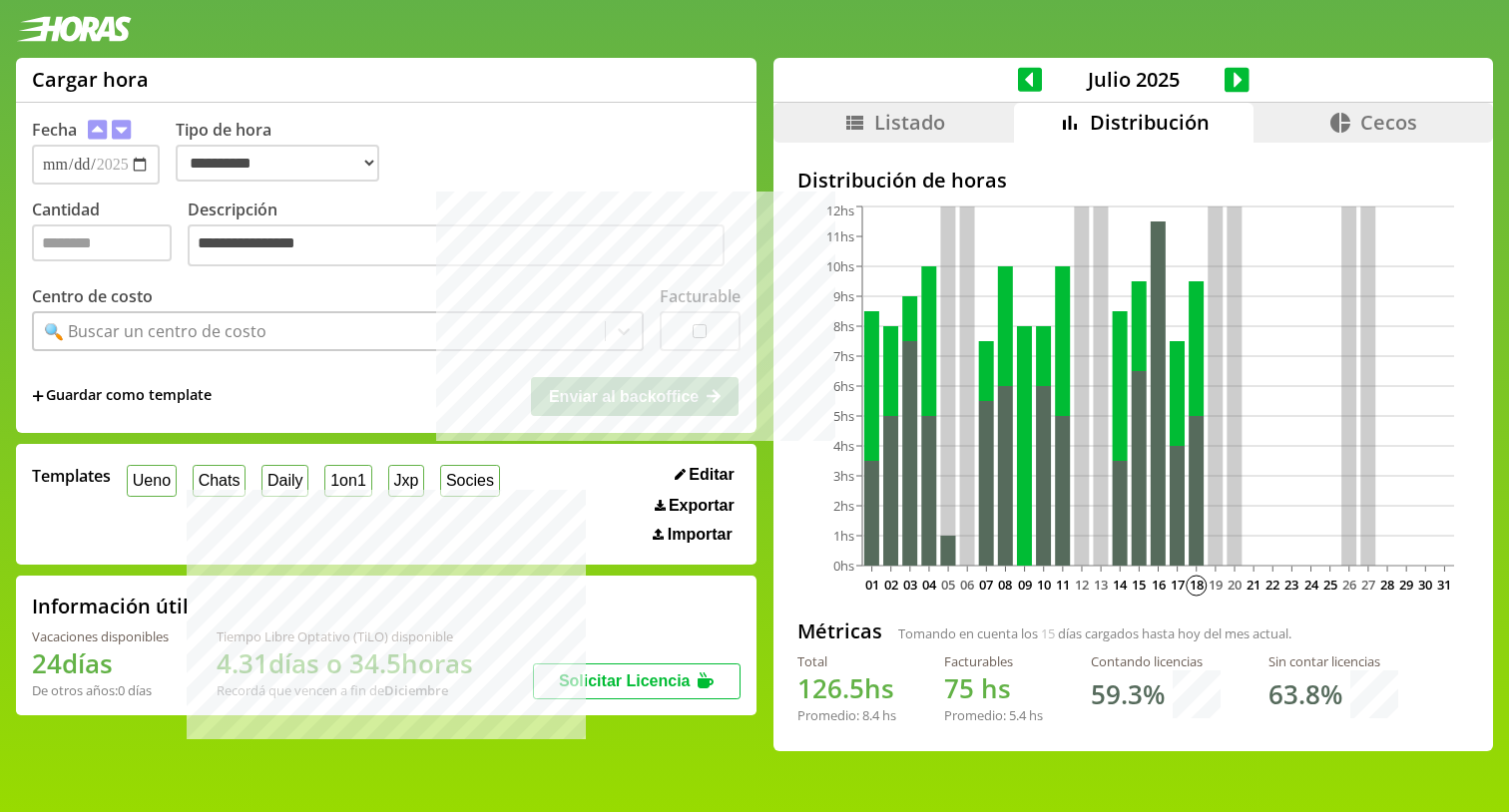 click on "Listado" at bounding box center [909, 122] 